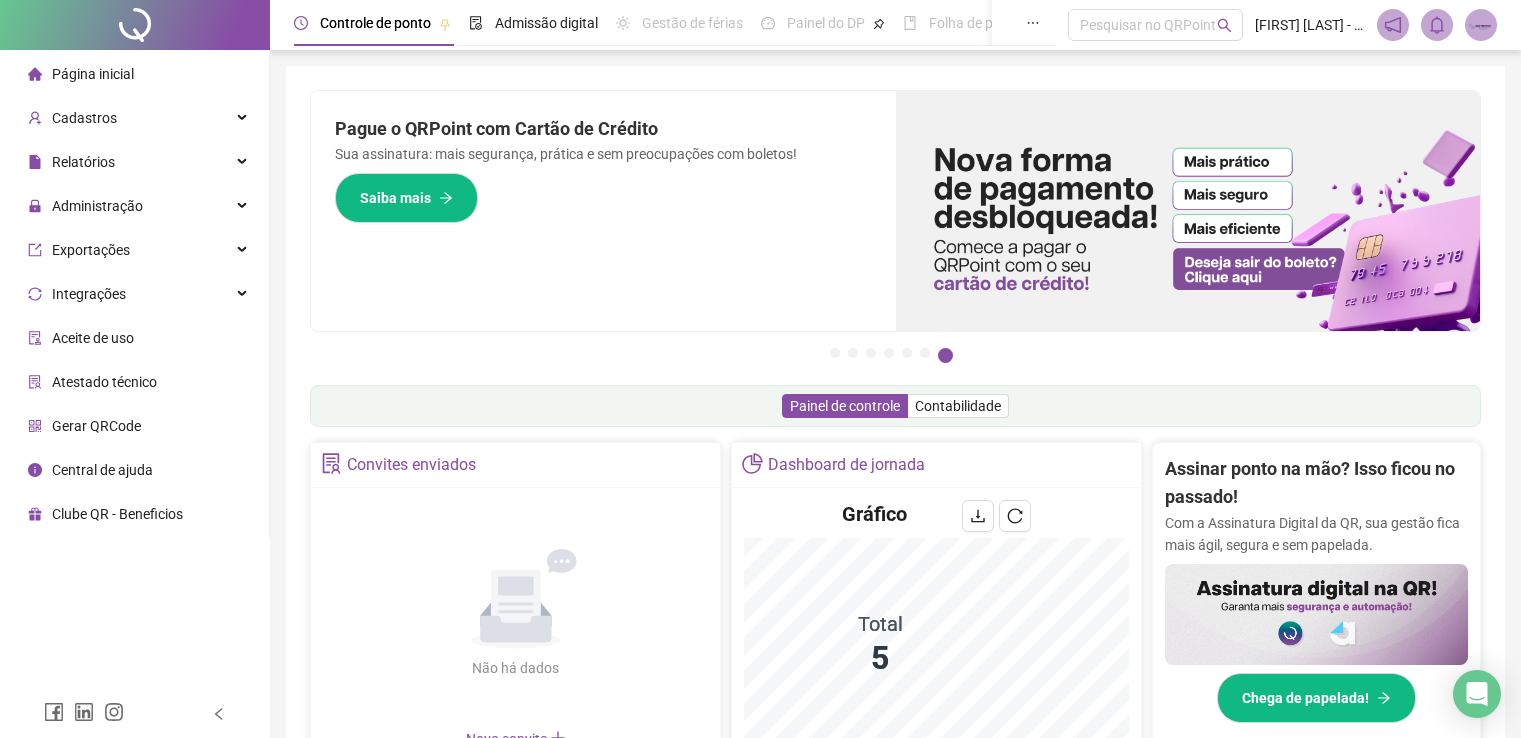scroll, scrollTop: 0, scrollLeft: 0, axis: both 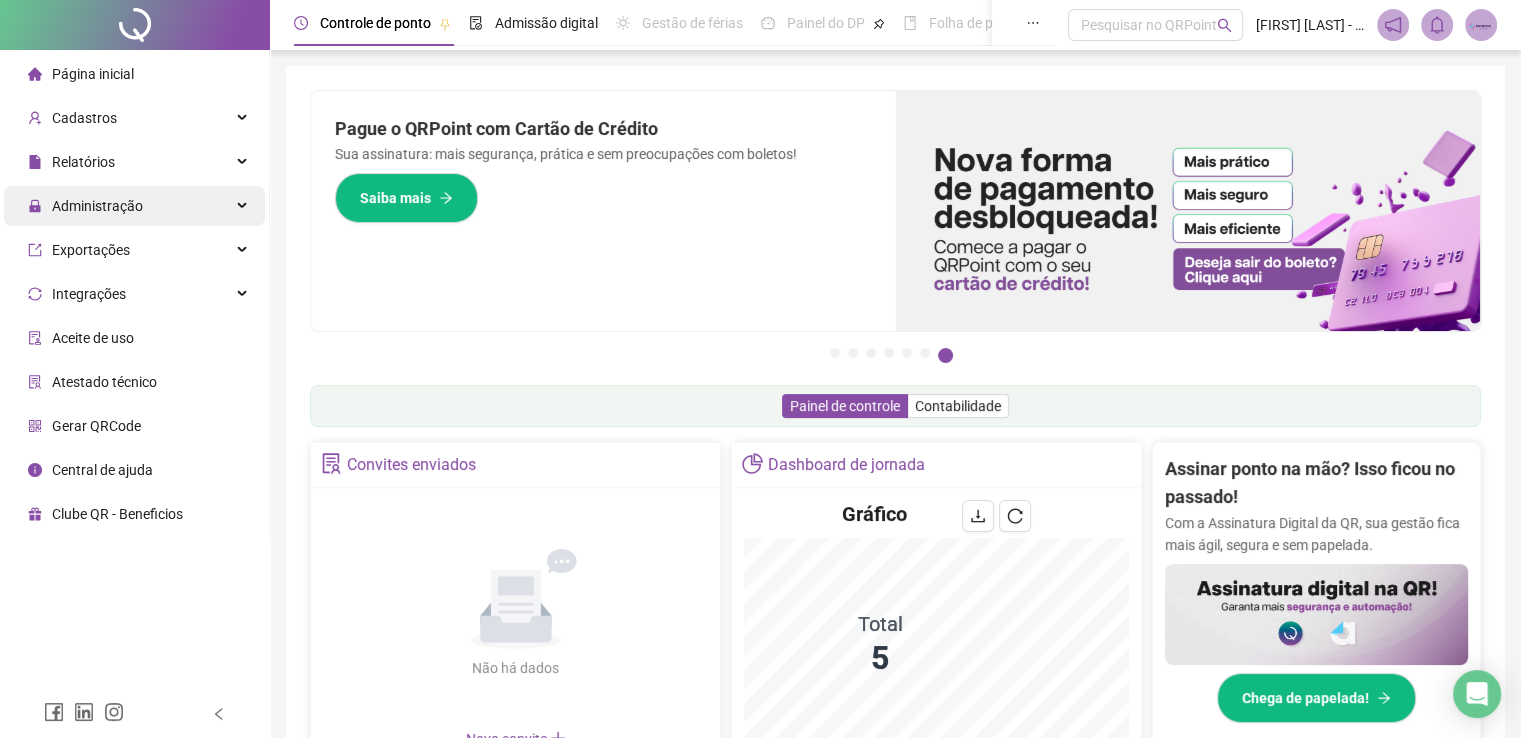 click on "Administração" at bounding box center [97, 206] 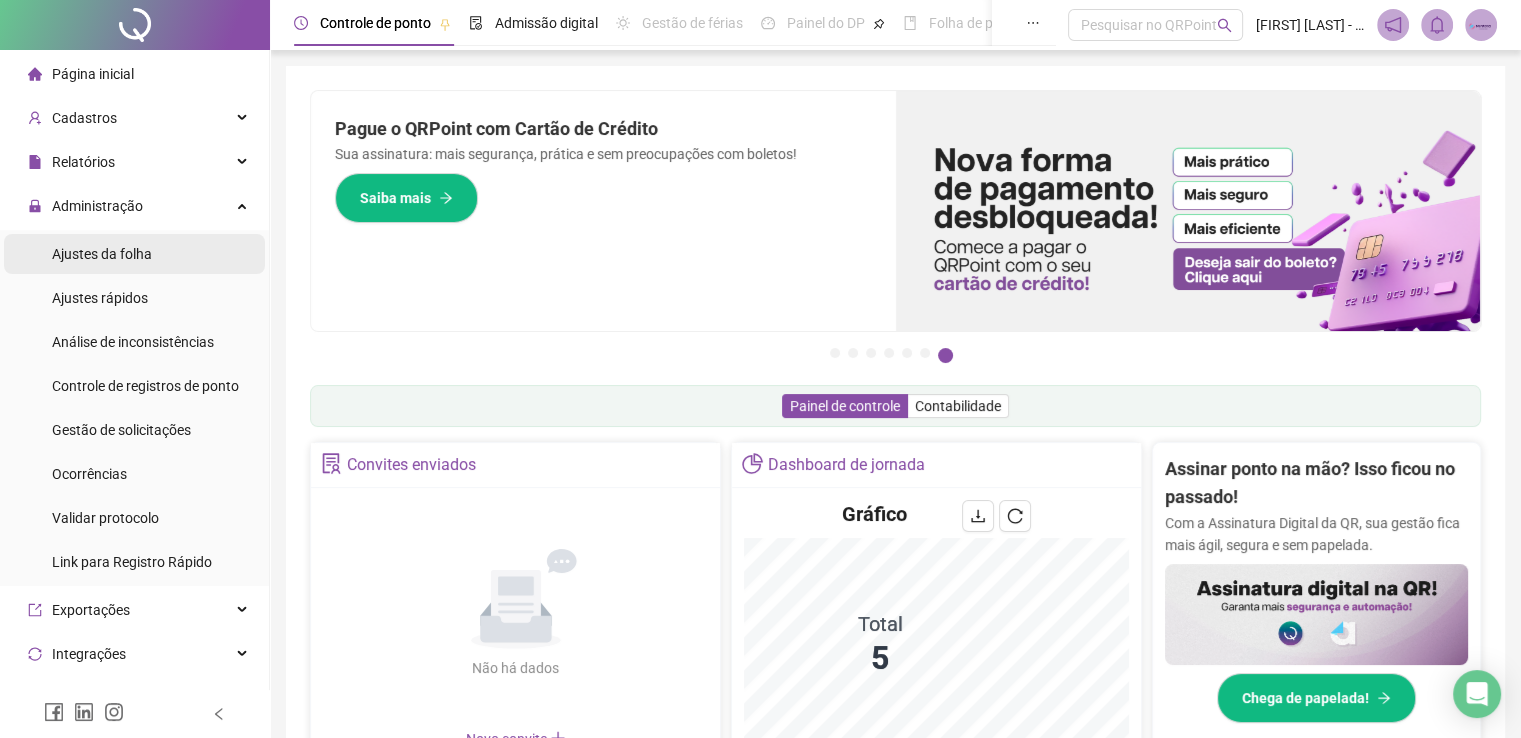click on "Ajustes da folha" at bounding box center (102, 254) 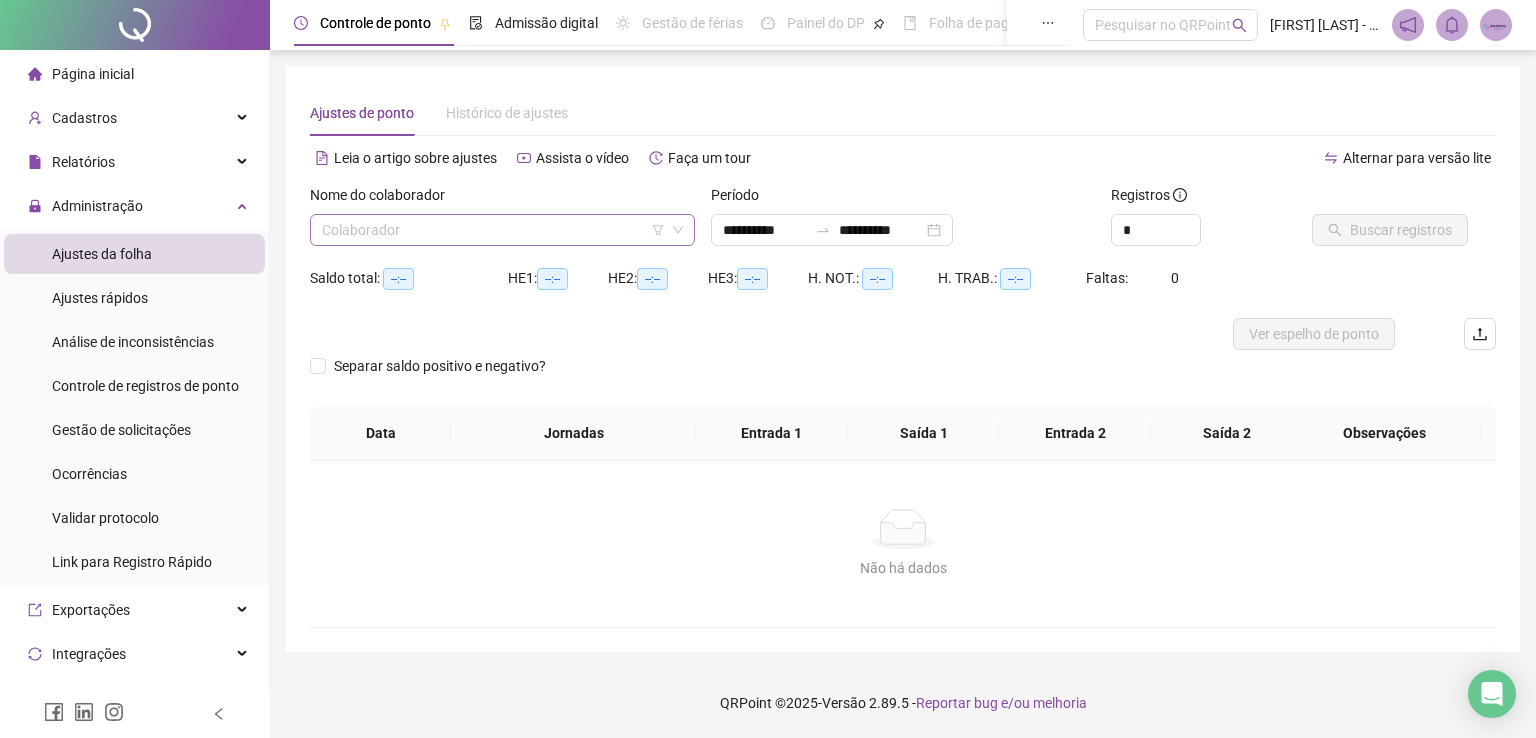 click at bounding box center [493, 230] 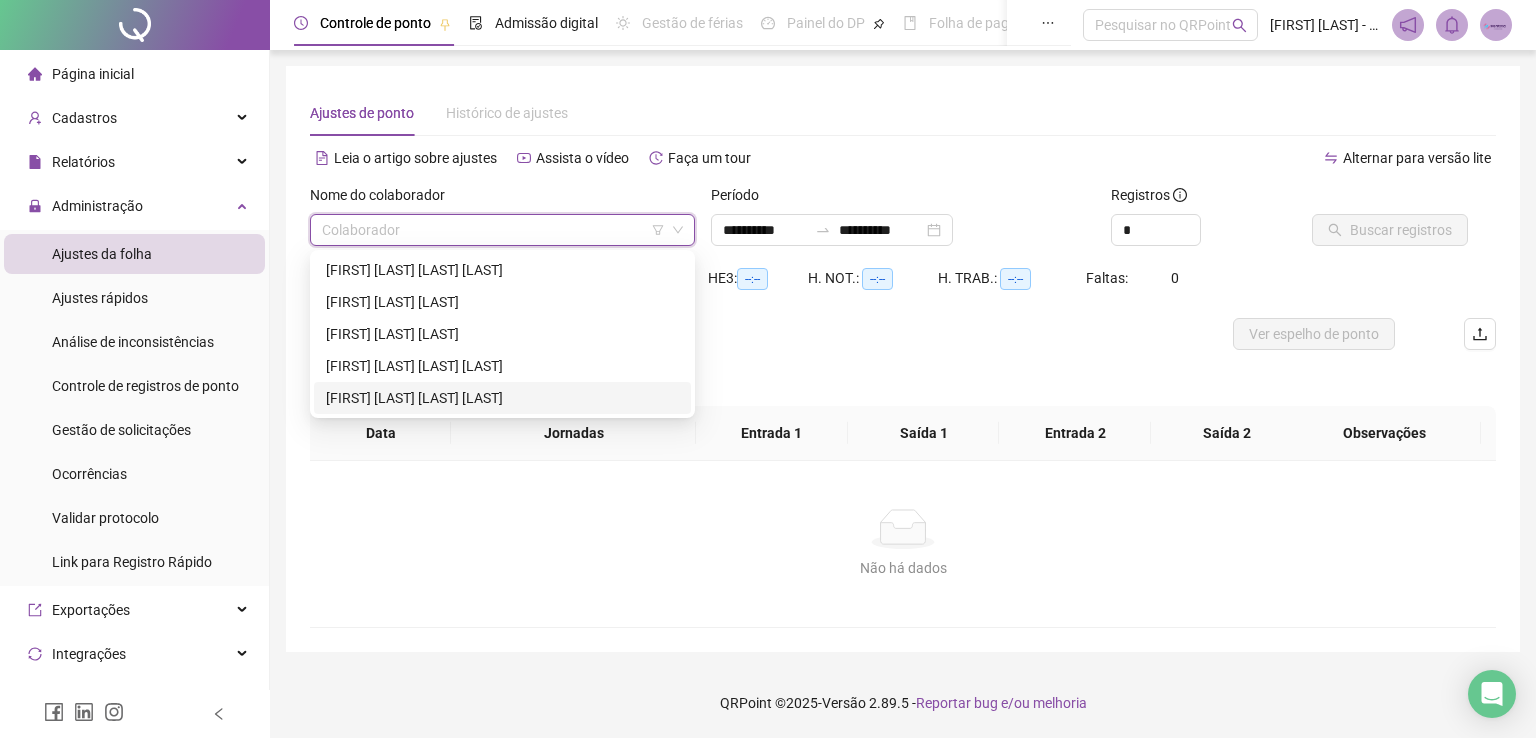 click on "[FIRST] [LAST] [LAST] [LAST]" at bounding box center (502, 398) 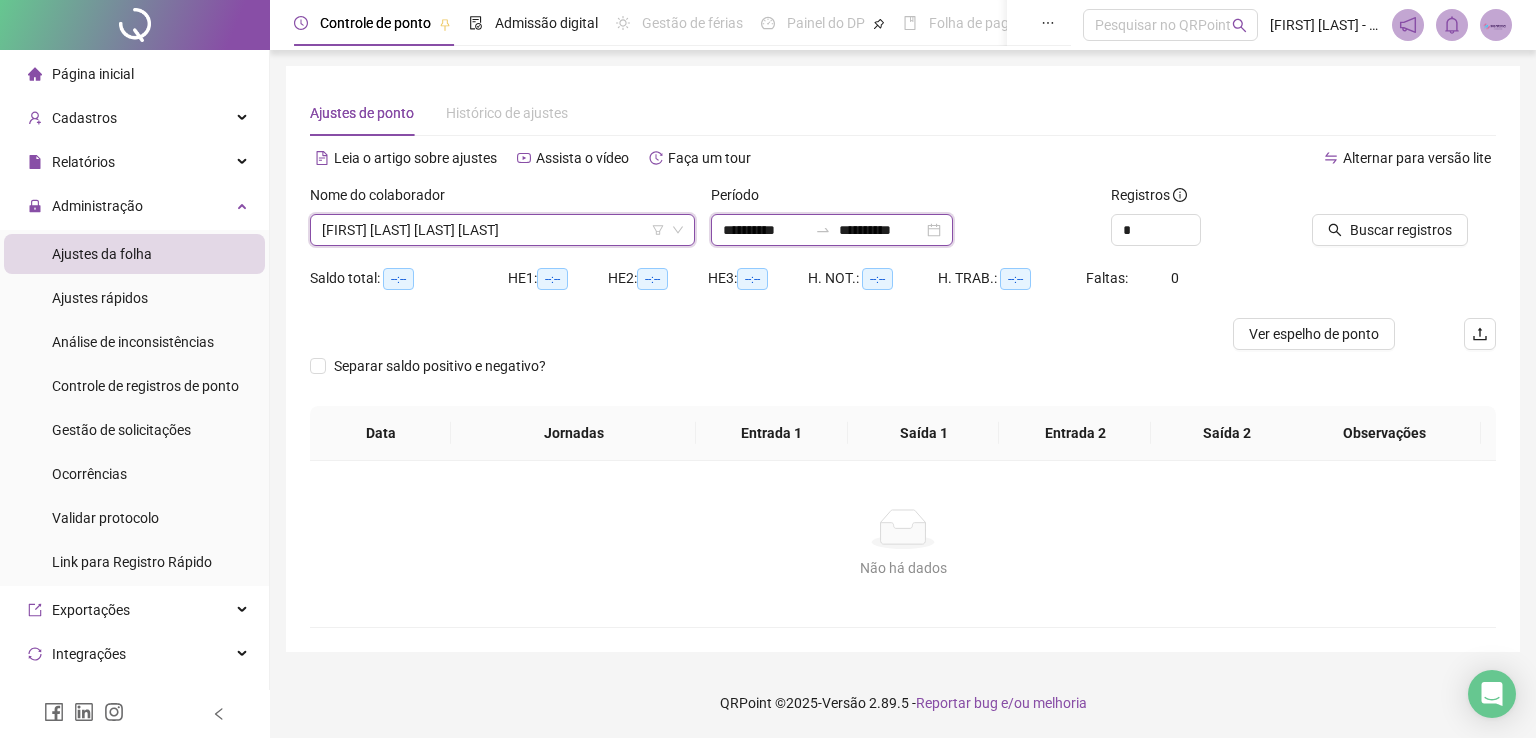 click on "**********" at bounding box center (765, 230) 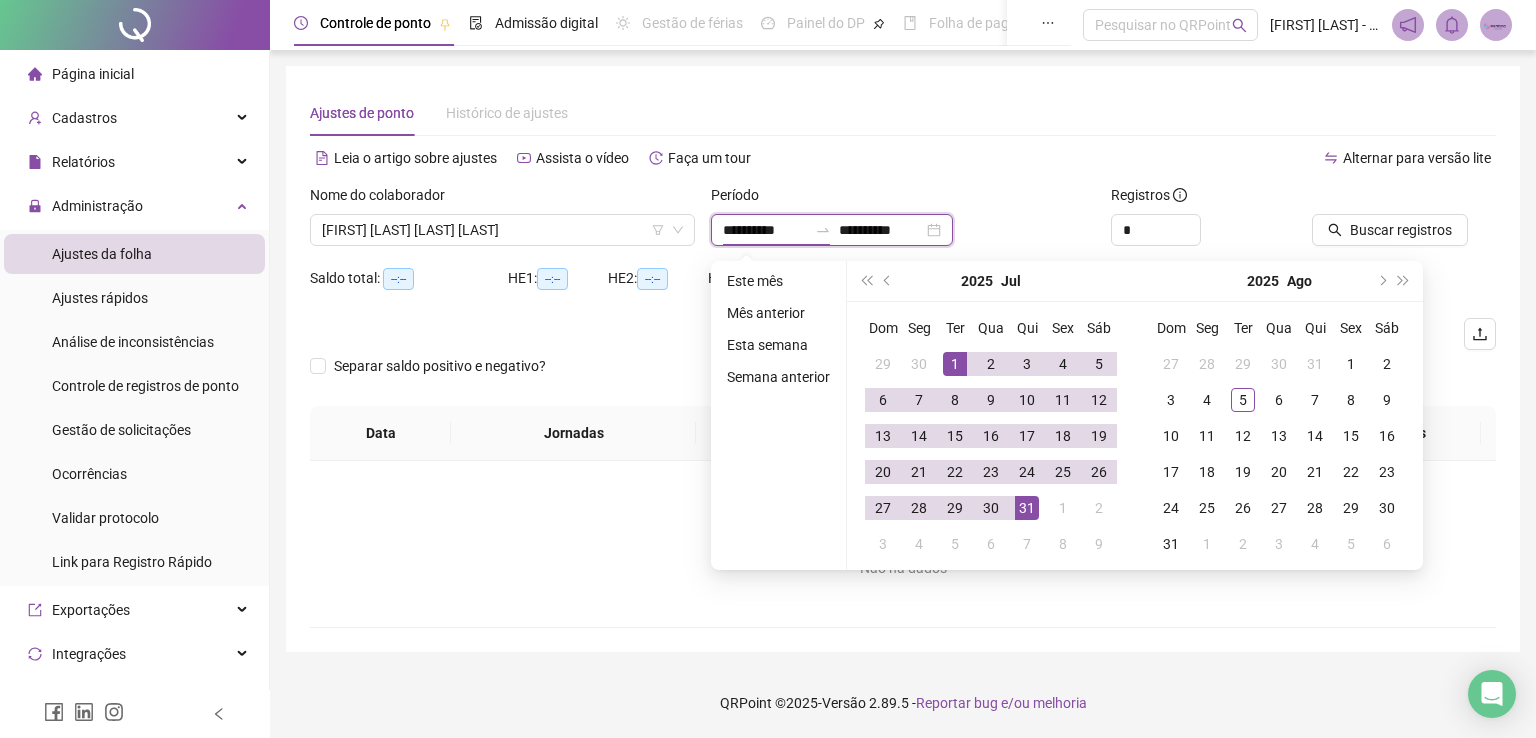 type on "**********" 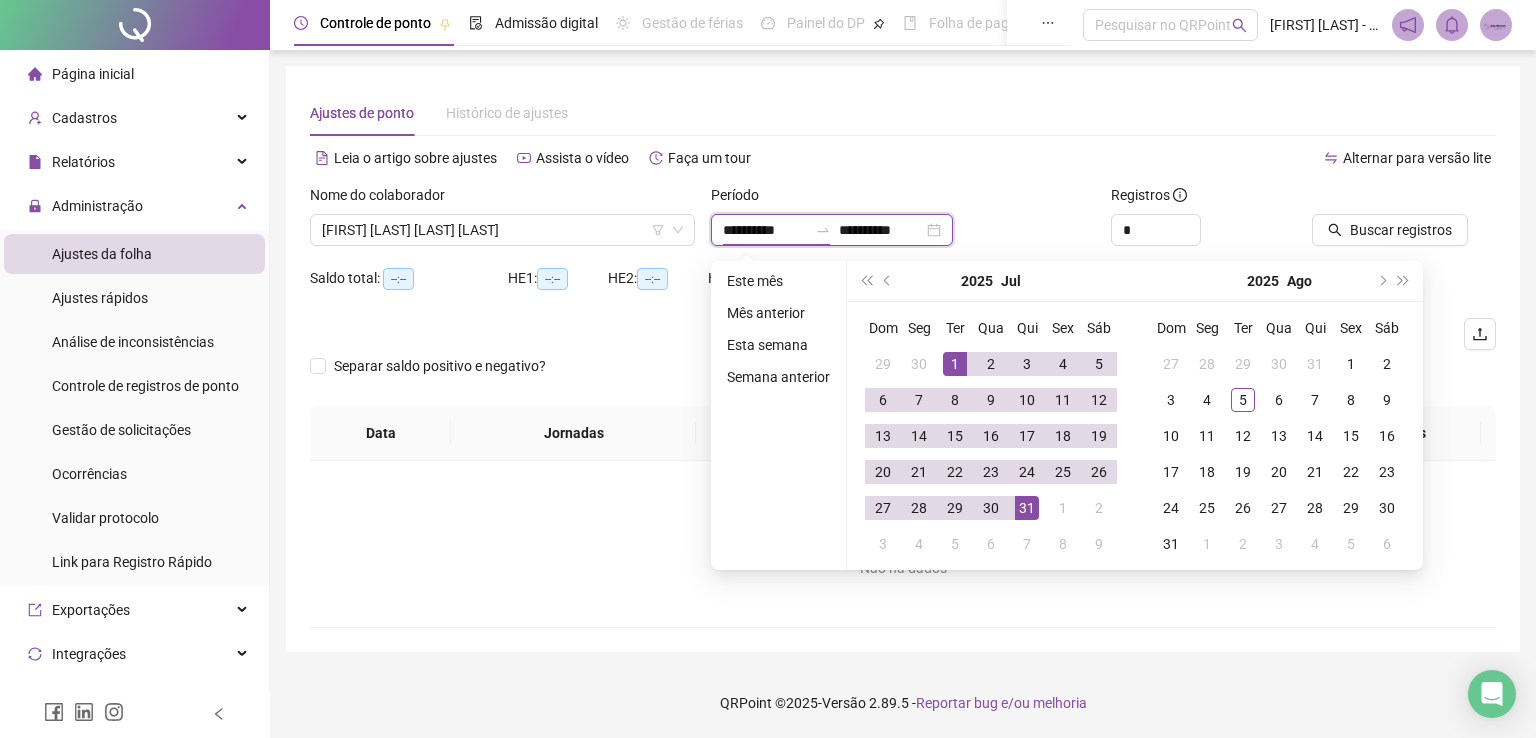 type on "**********" 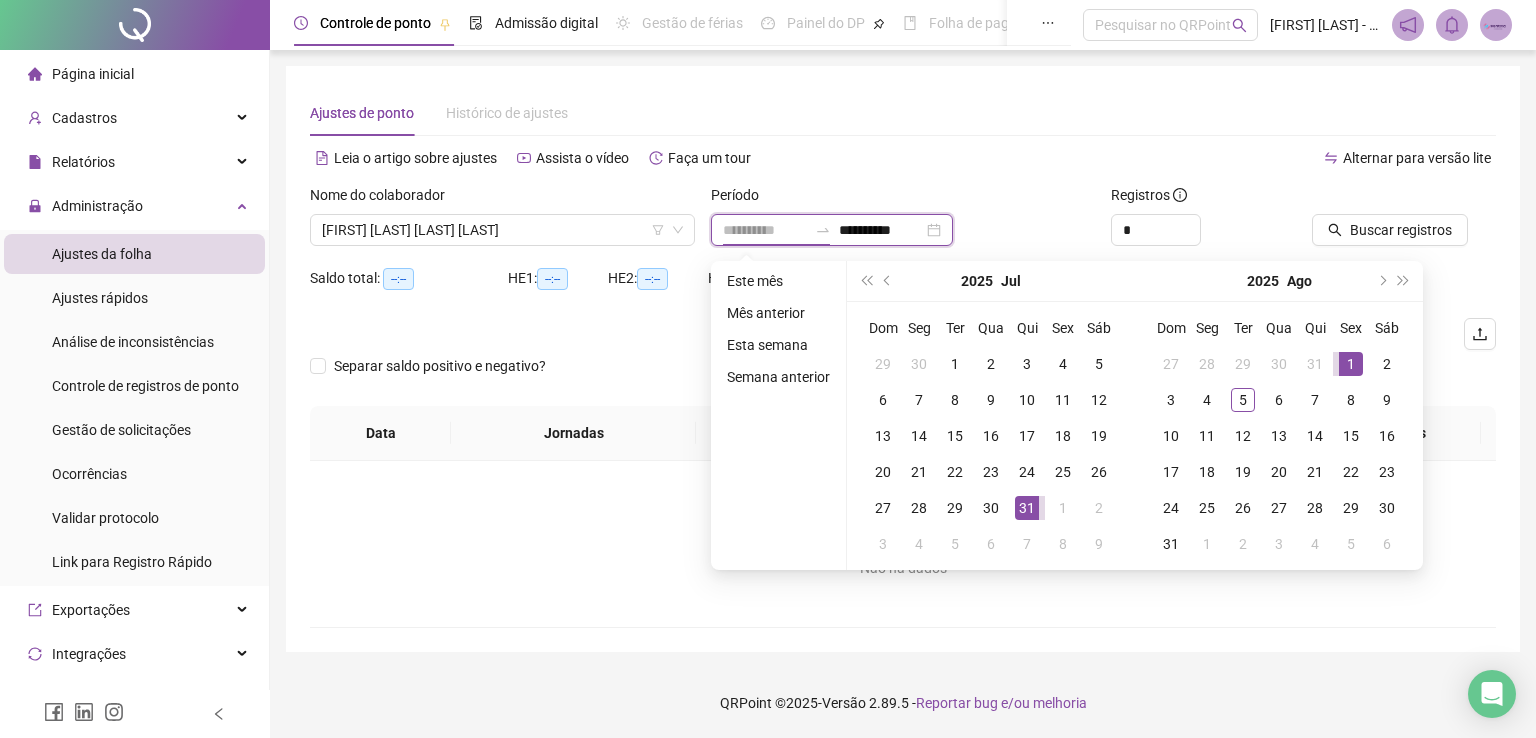 type on "**********" 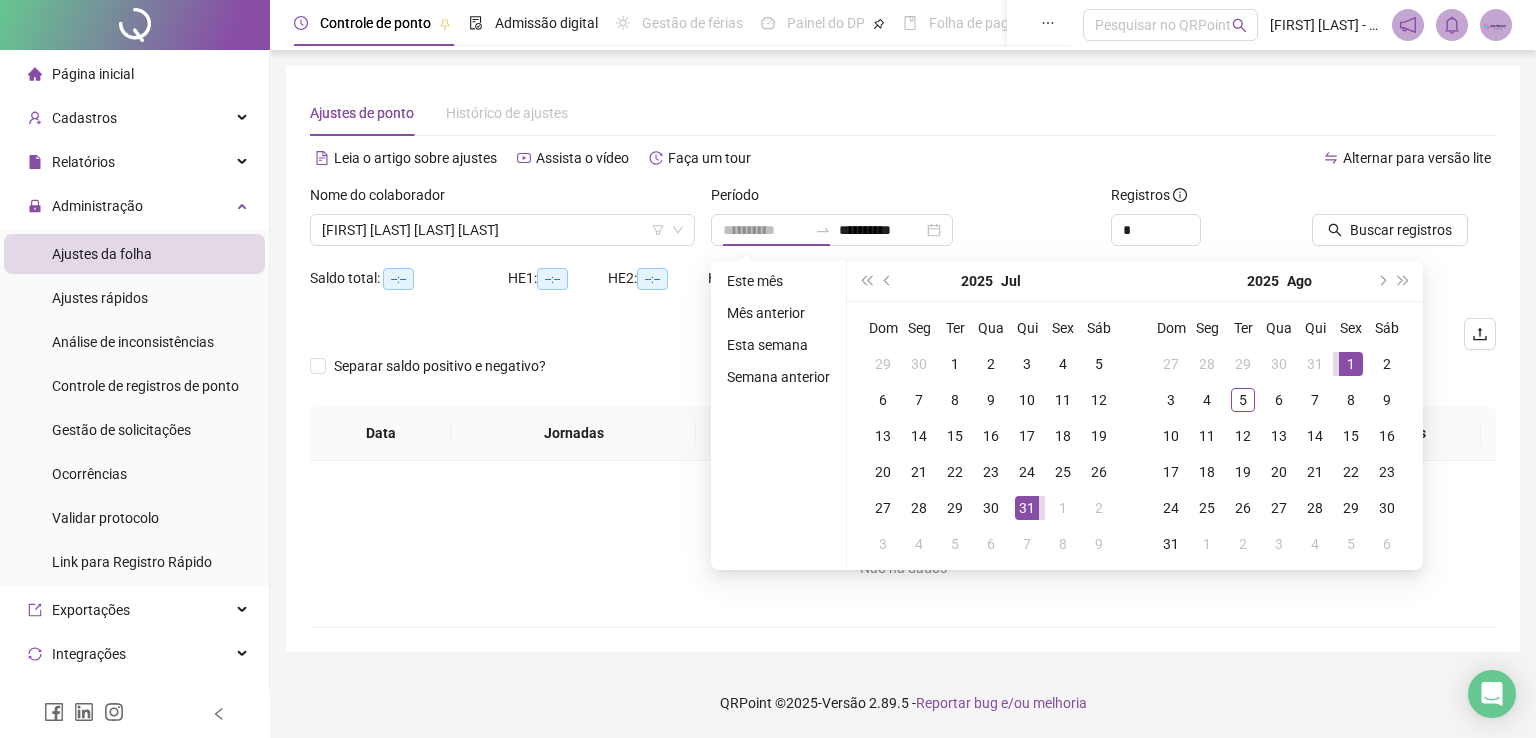 click on "1" at bounding box center [1351, 364] 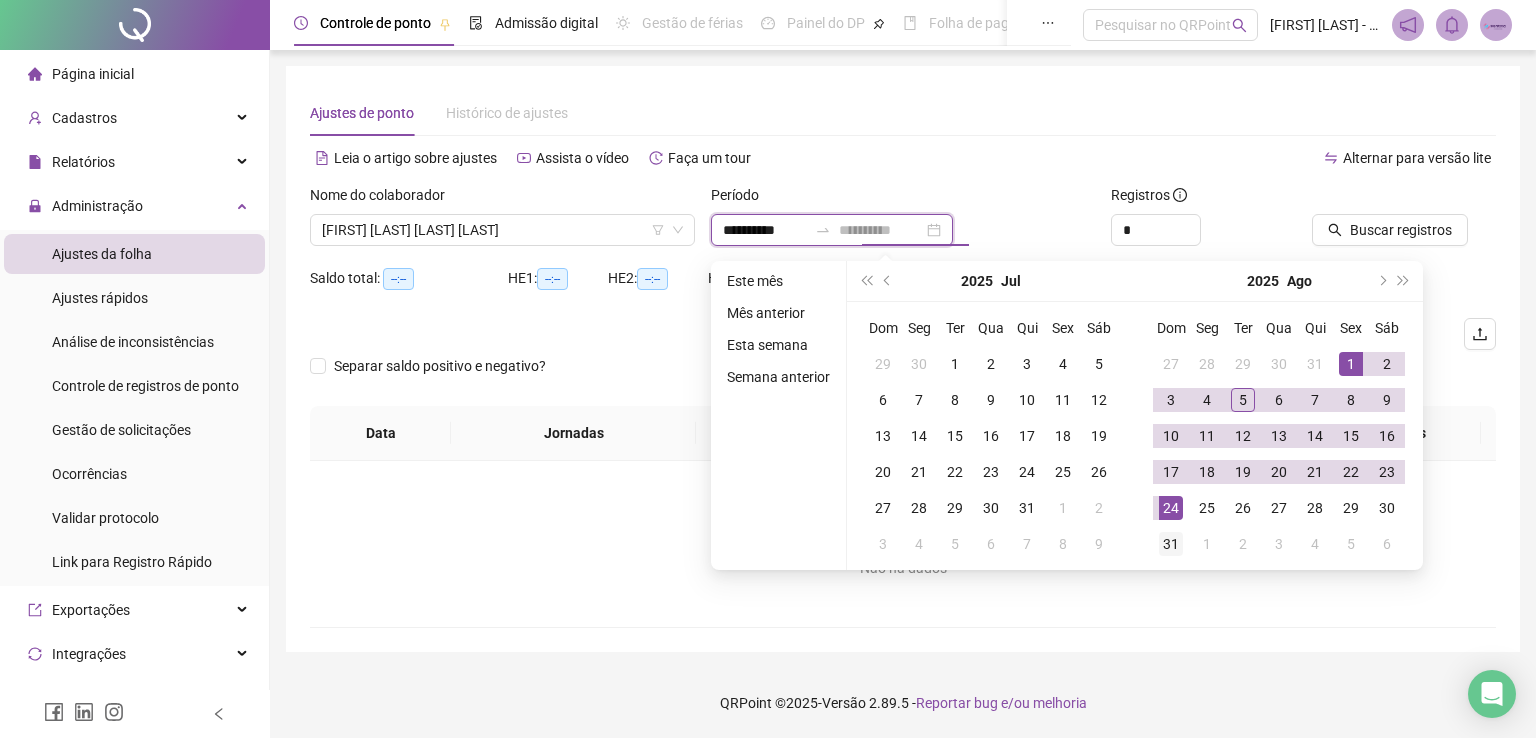 type on "**********" 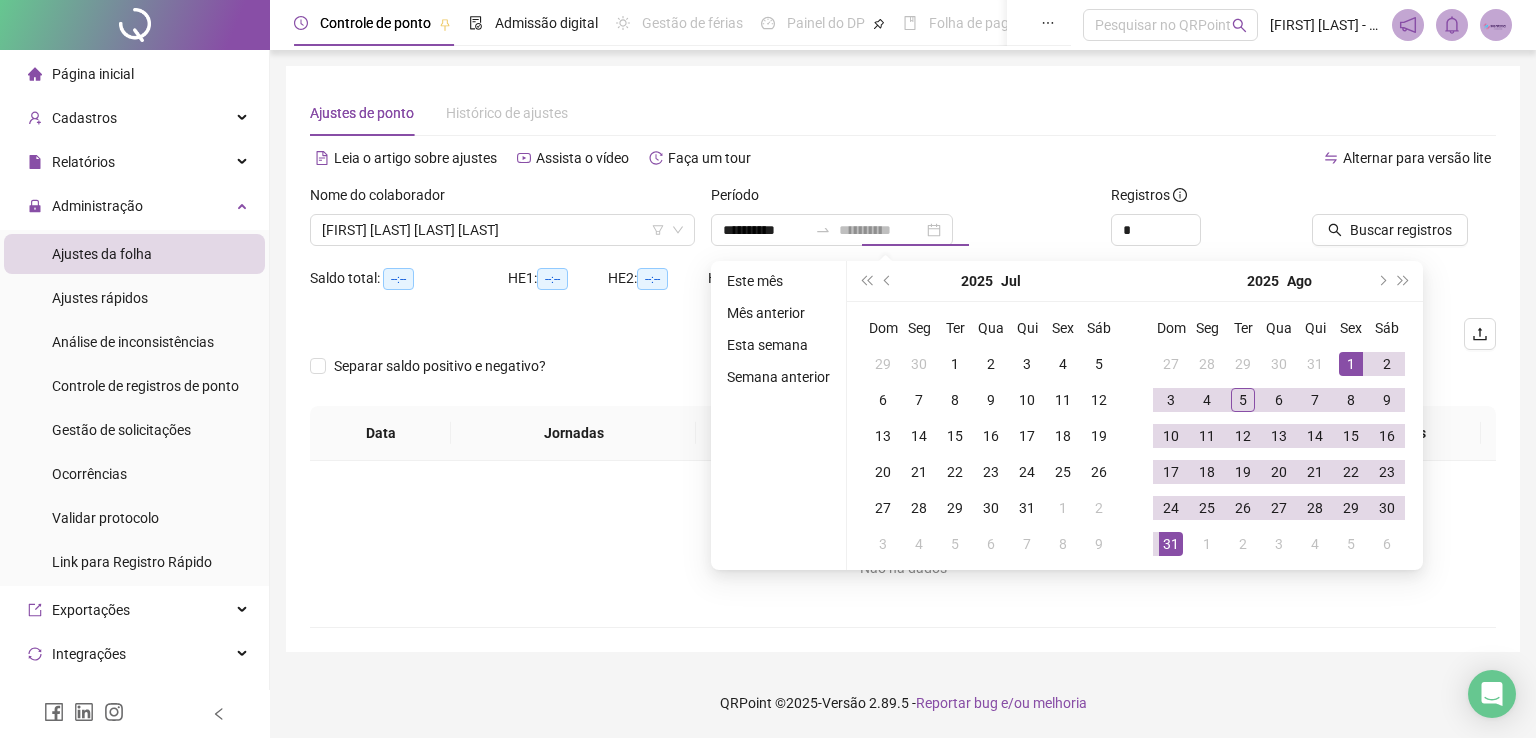 click on "31" at bounding box center (1171, 544) 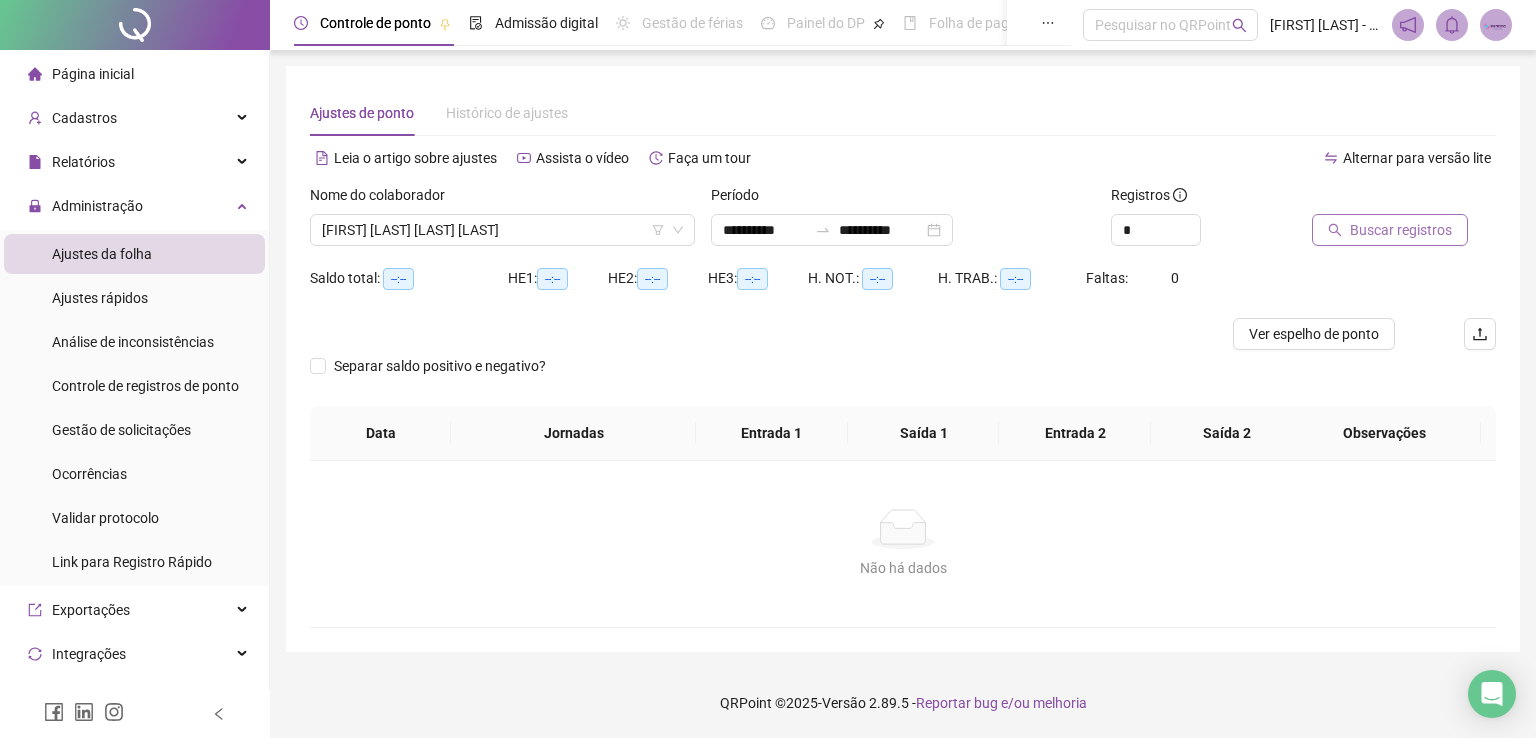 click on "Buscar registros" at bounding box center (1401, 230) 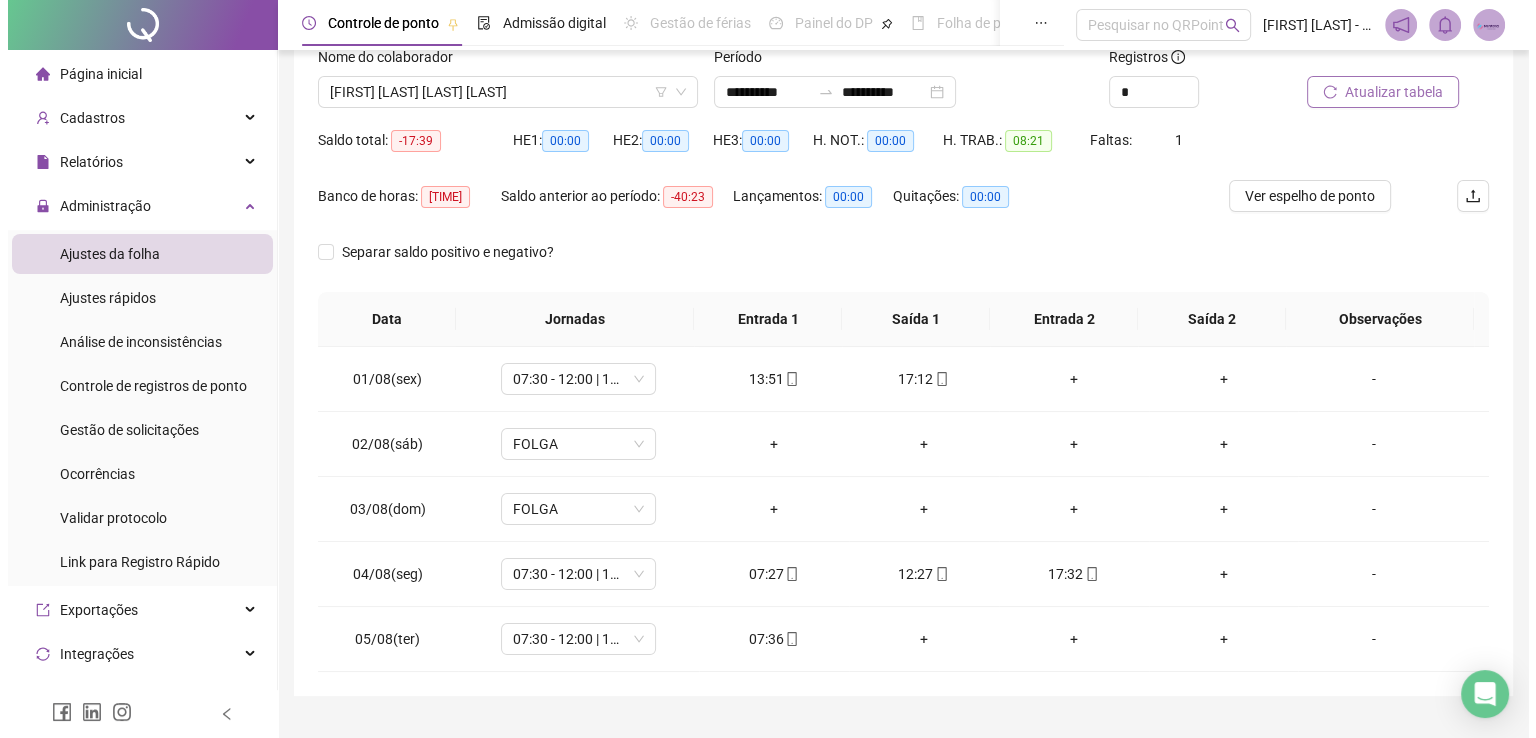 scroll, scrollTop: 142, scrollLeft: 0, axis: vertical 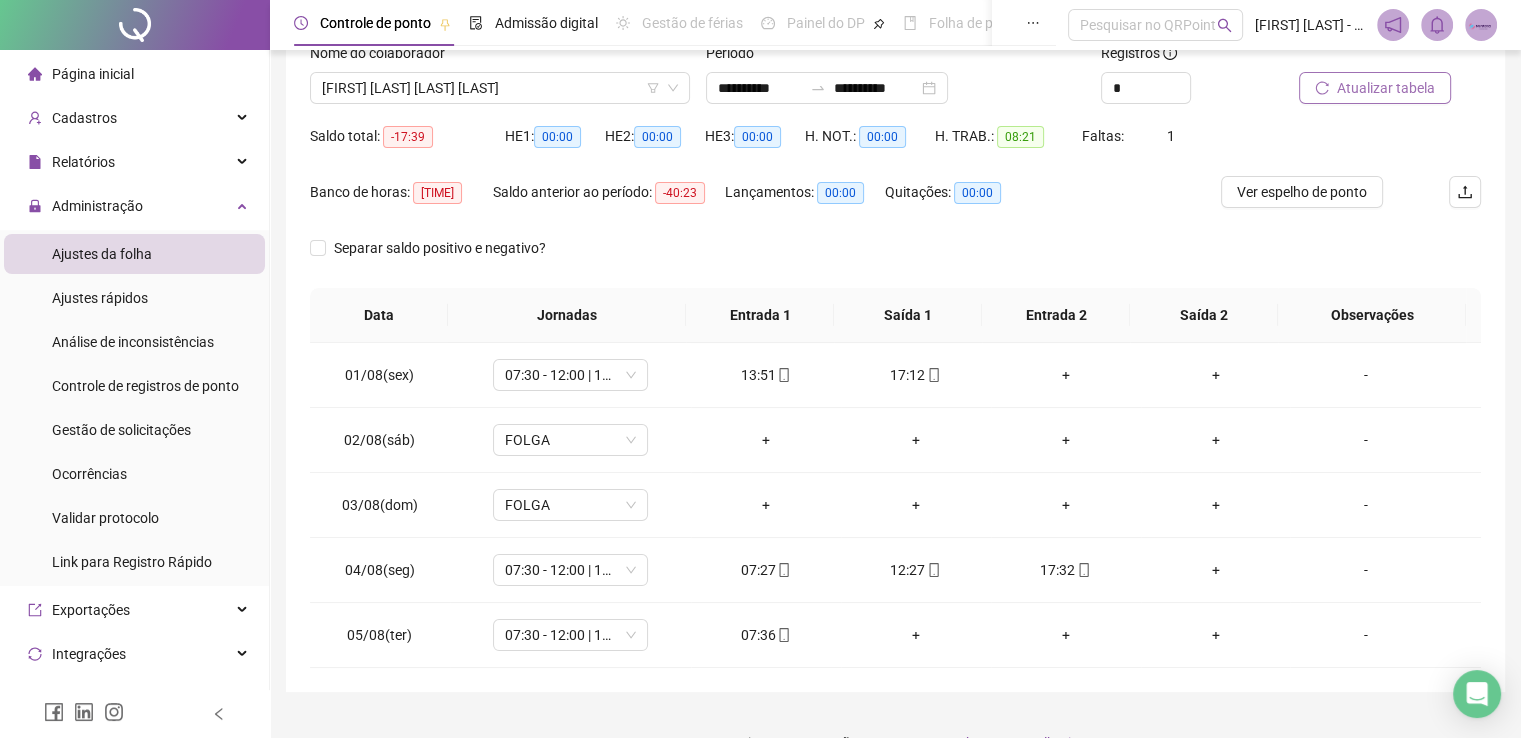 click on "Banco de horas: [TIME] Saldo anterior ao período: [TIME] Lançamentos: [TIME] Quitações: [TIME]" at bounding box center (749, 204) 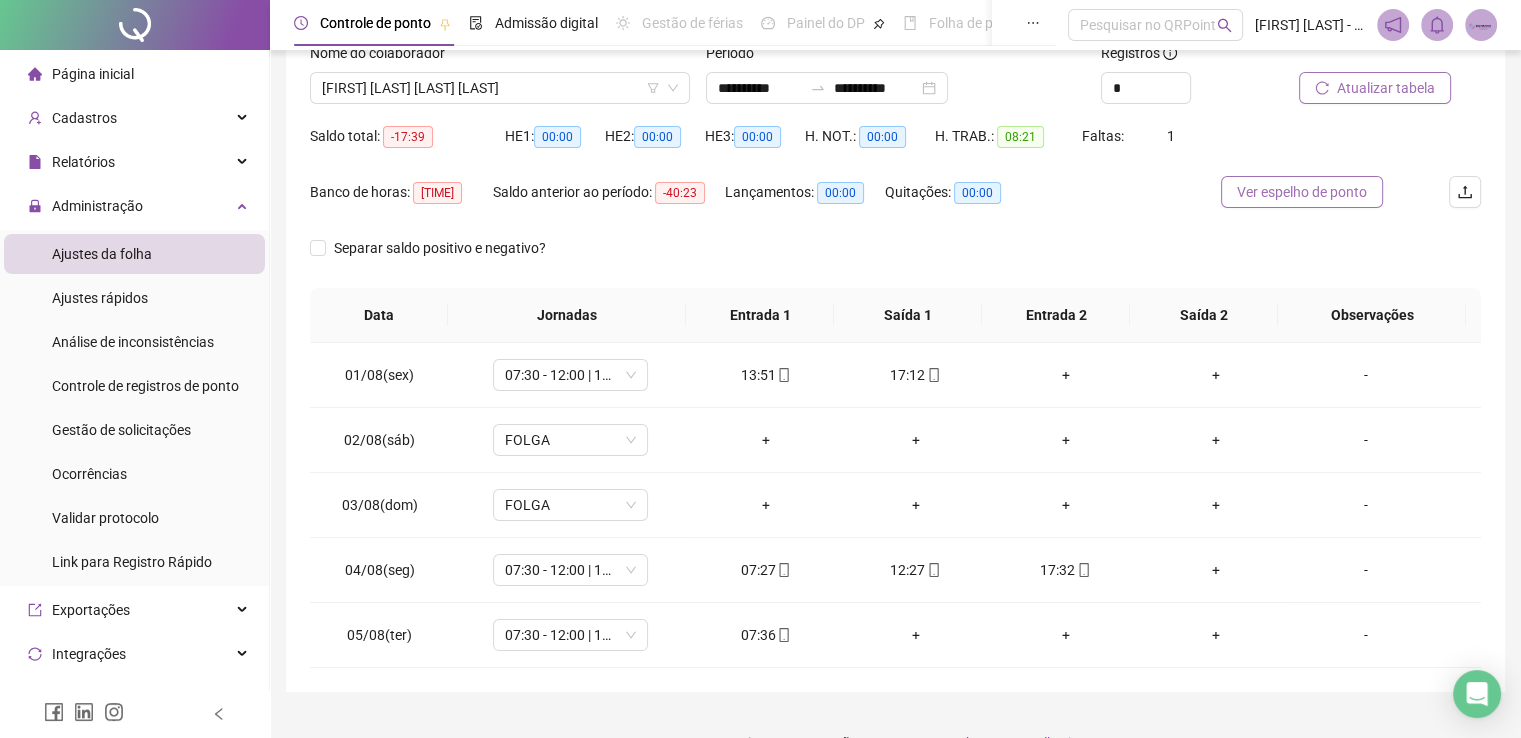 click on "Ver espelho de ponto" at bounding box center (1302, 192) 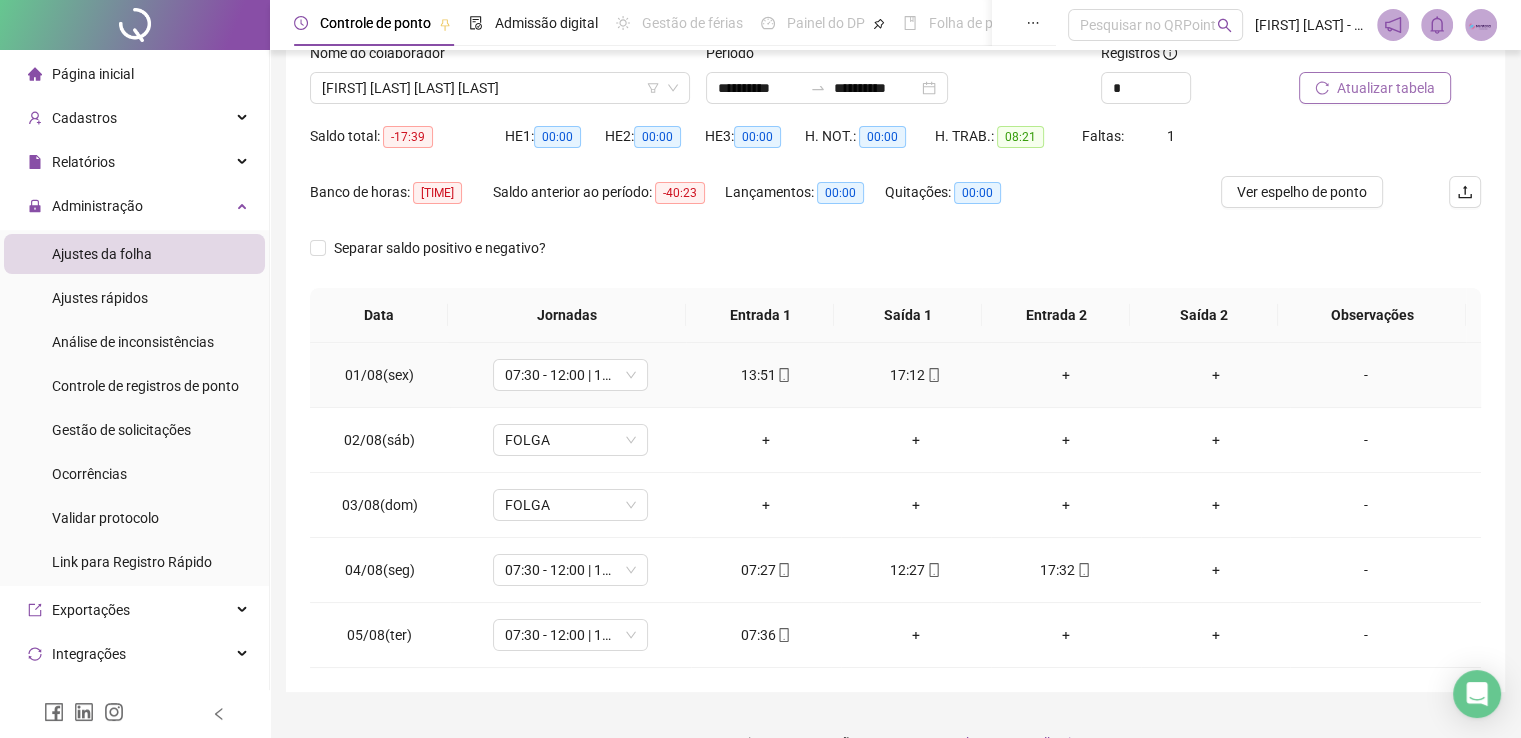 click on "-" at bounding box center (1365, 375) 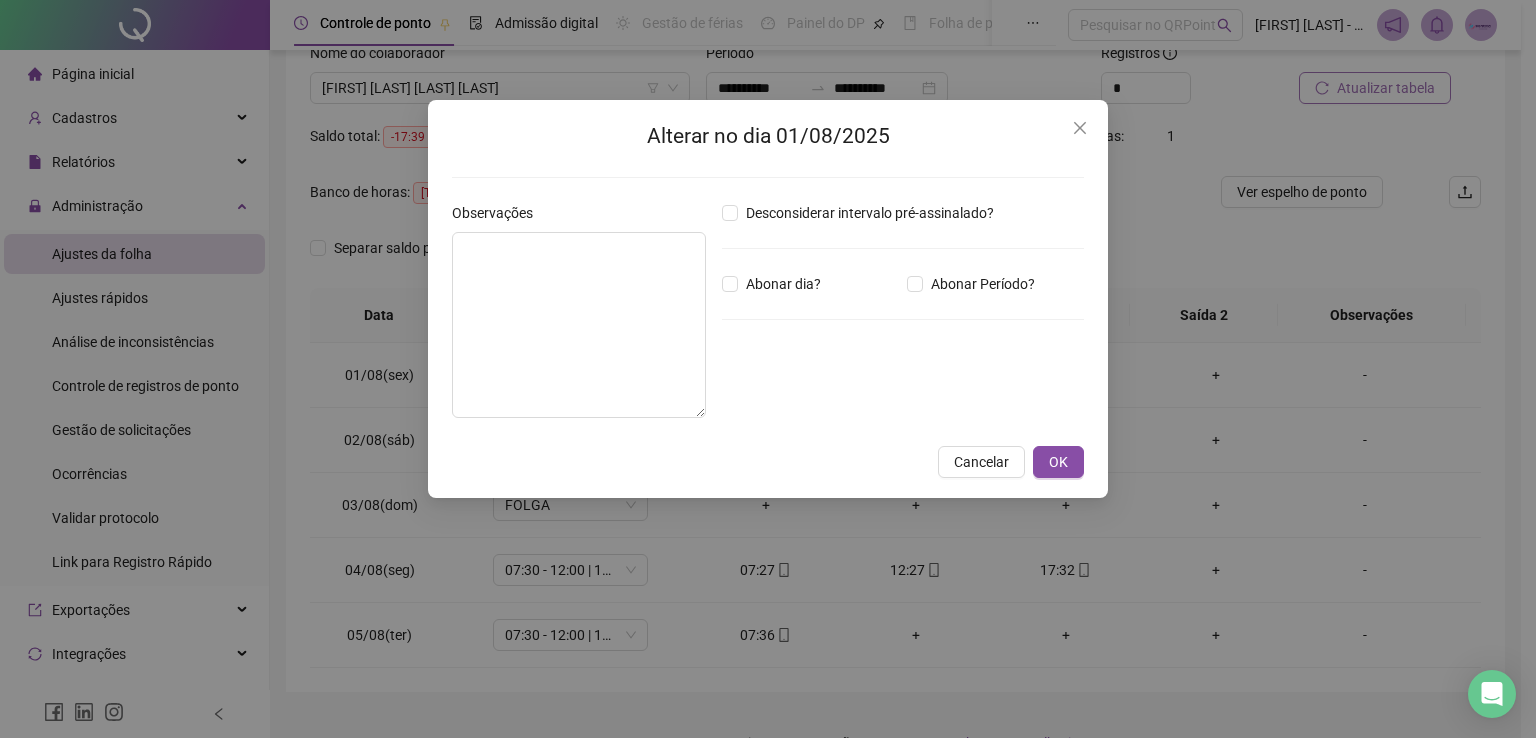 click on "Abonar Período?" at bounding box center (995, 284) 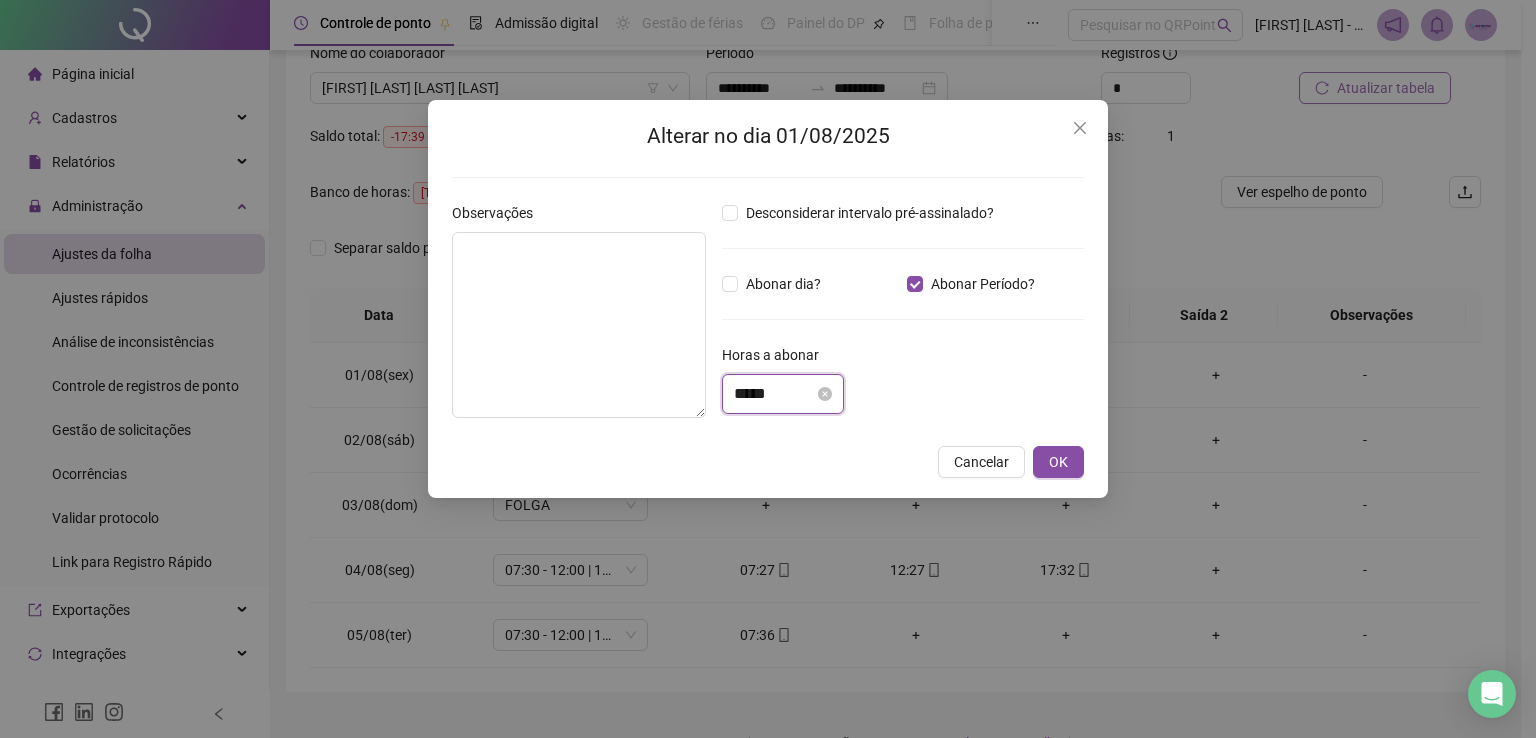 click on "*****" at bounding box center [774, 394] 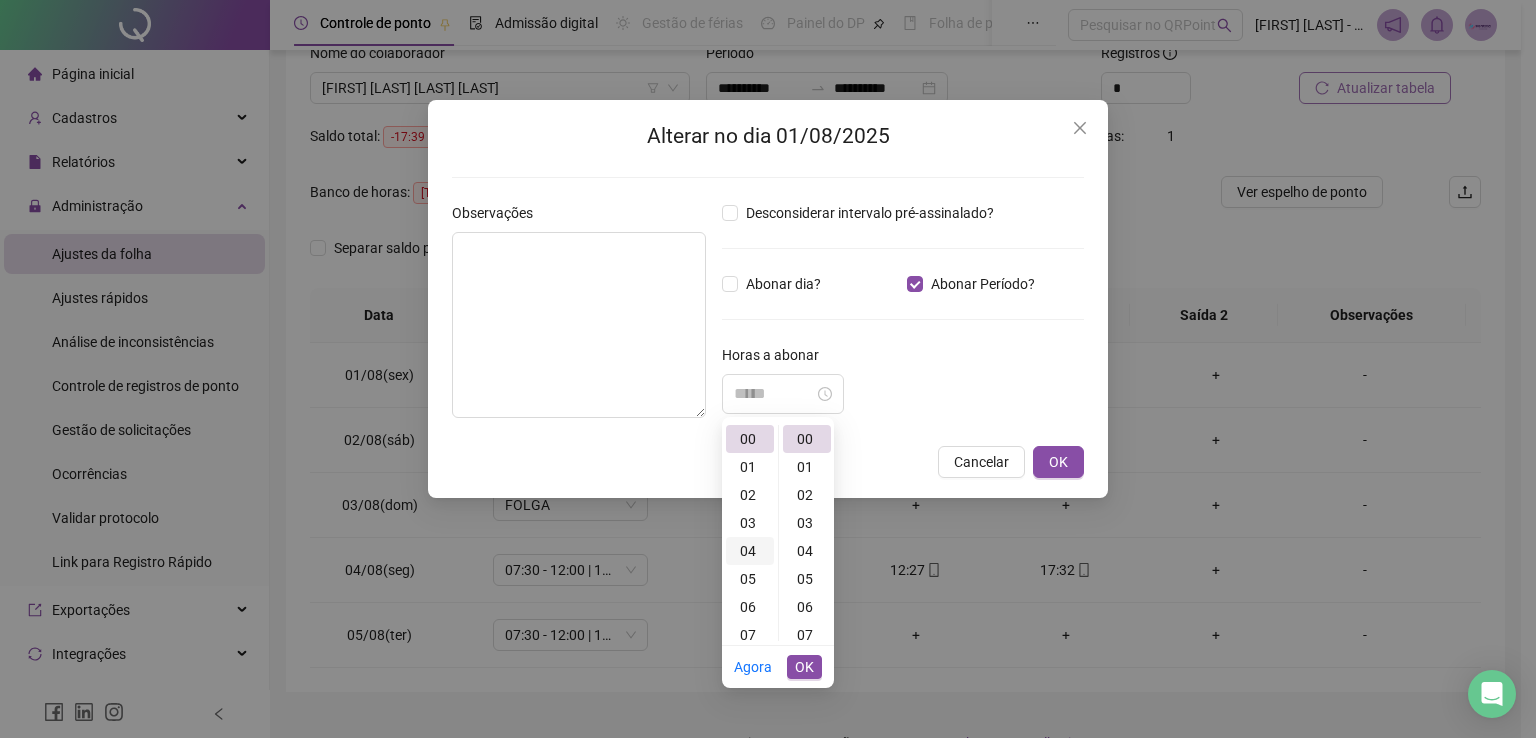 click on "04" at bounding box center [750, 551] 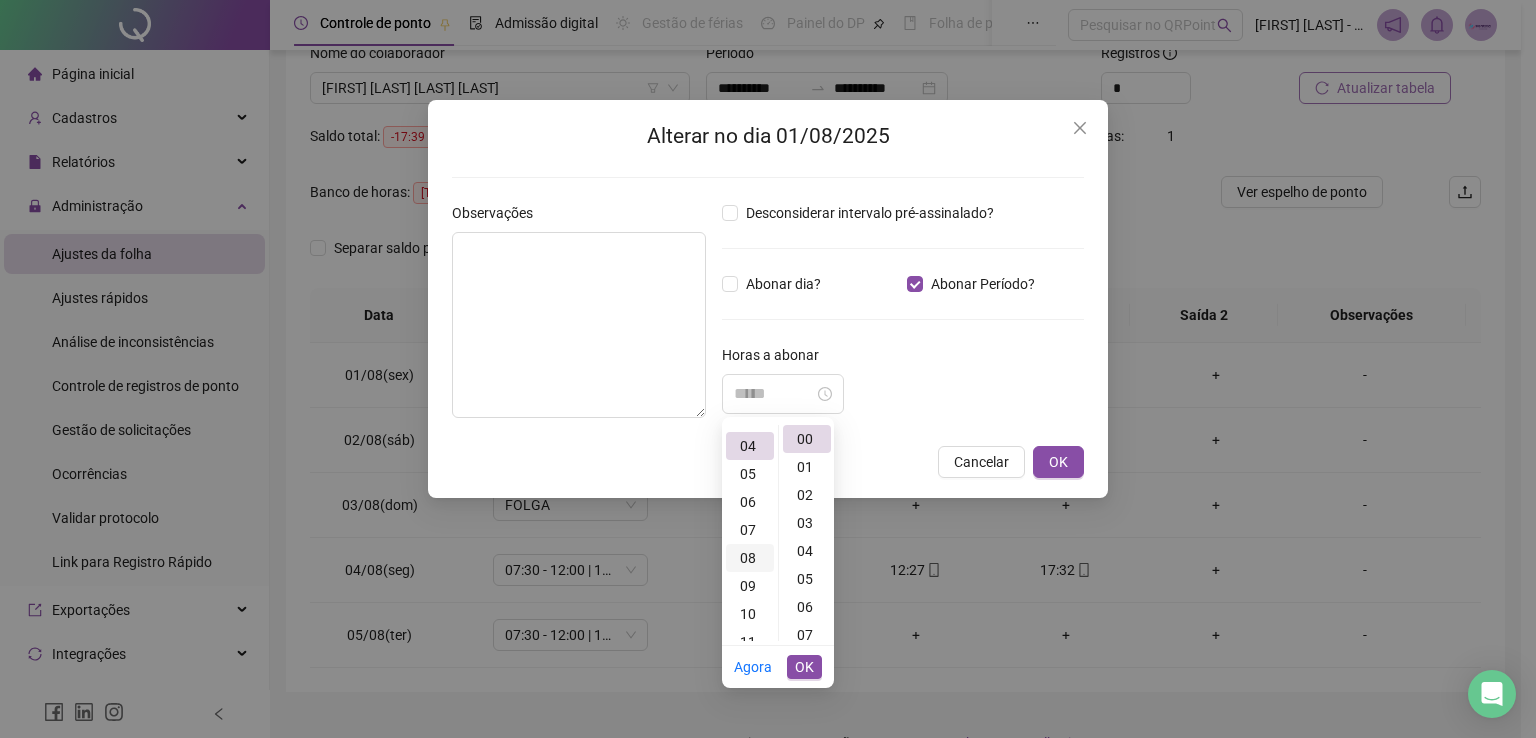 scroll, scrollTop: 112, scrollLeft: 0, axis: vertical 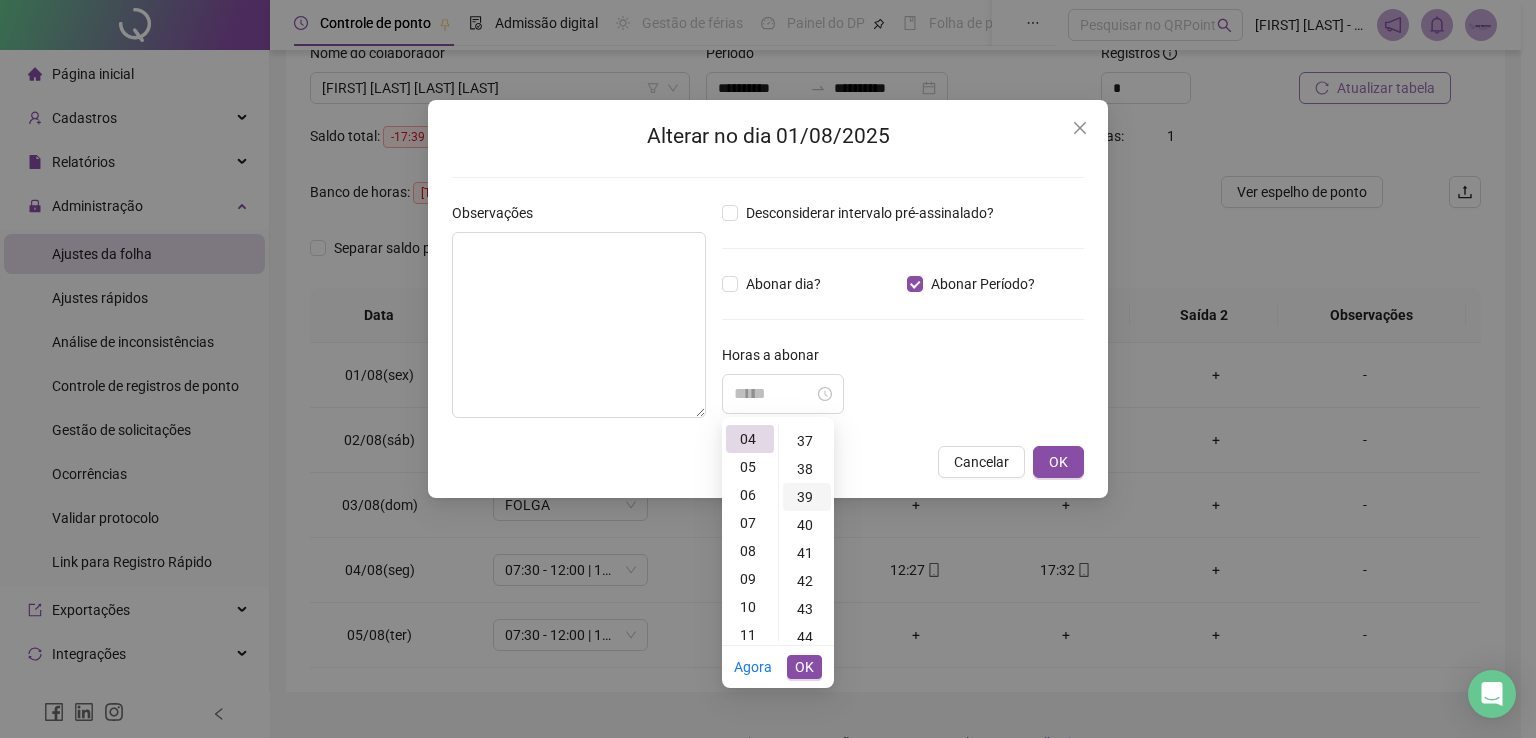 click on "39" at bounding box center (807, 497) 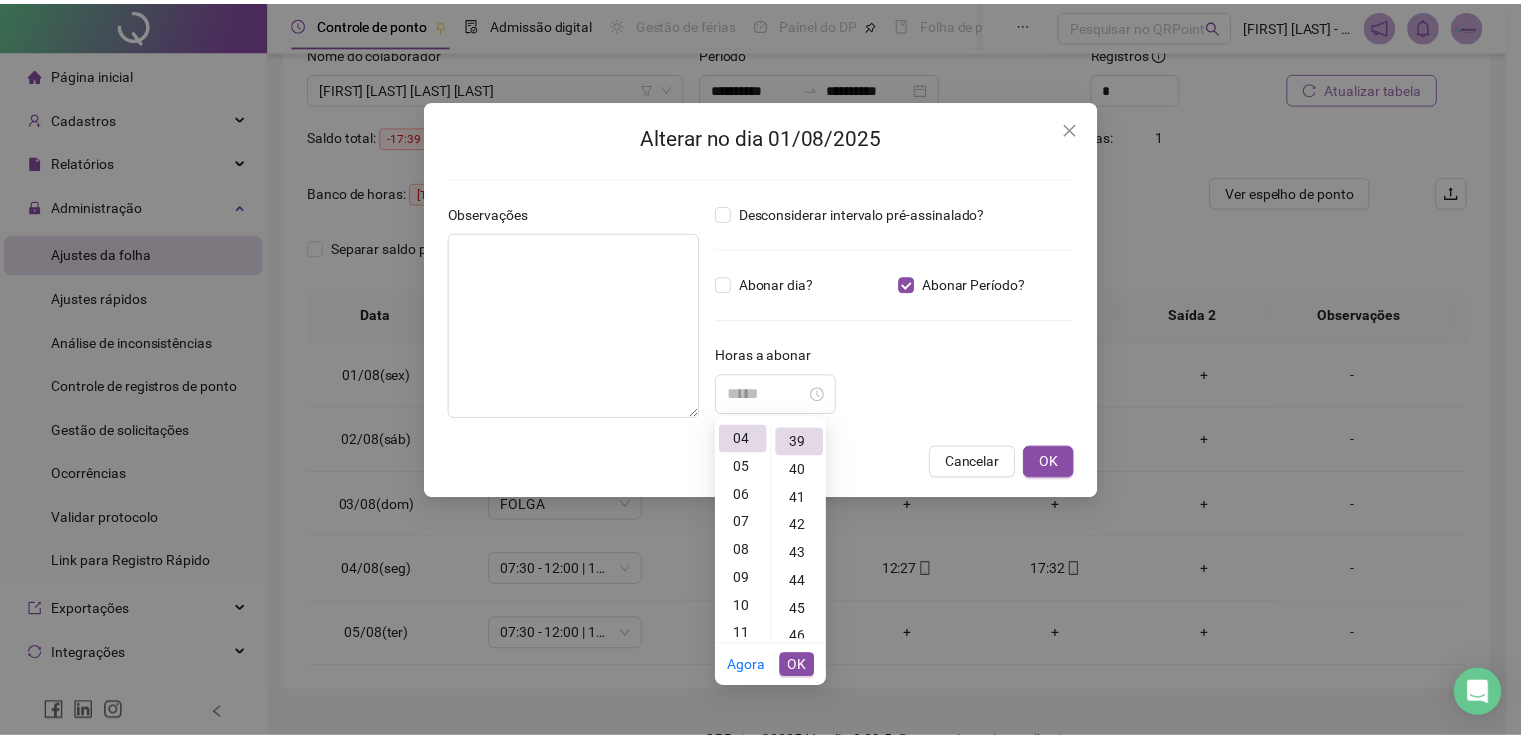scroll, scrollTop: 1092, scrollLeft: 0, axis: vertical 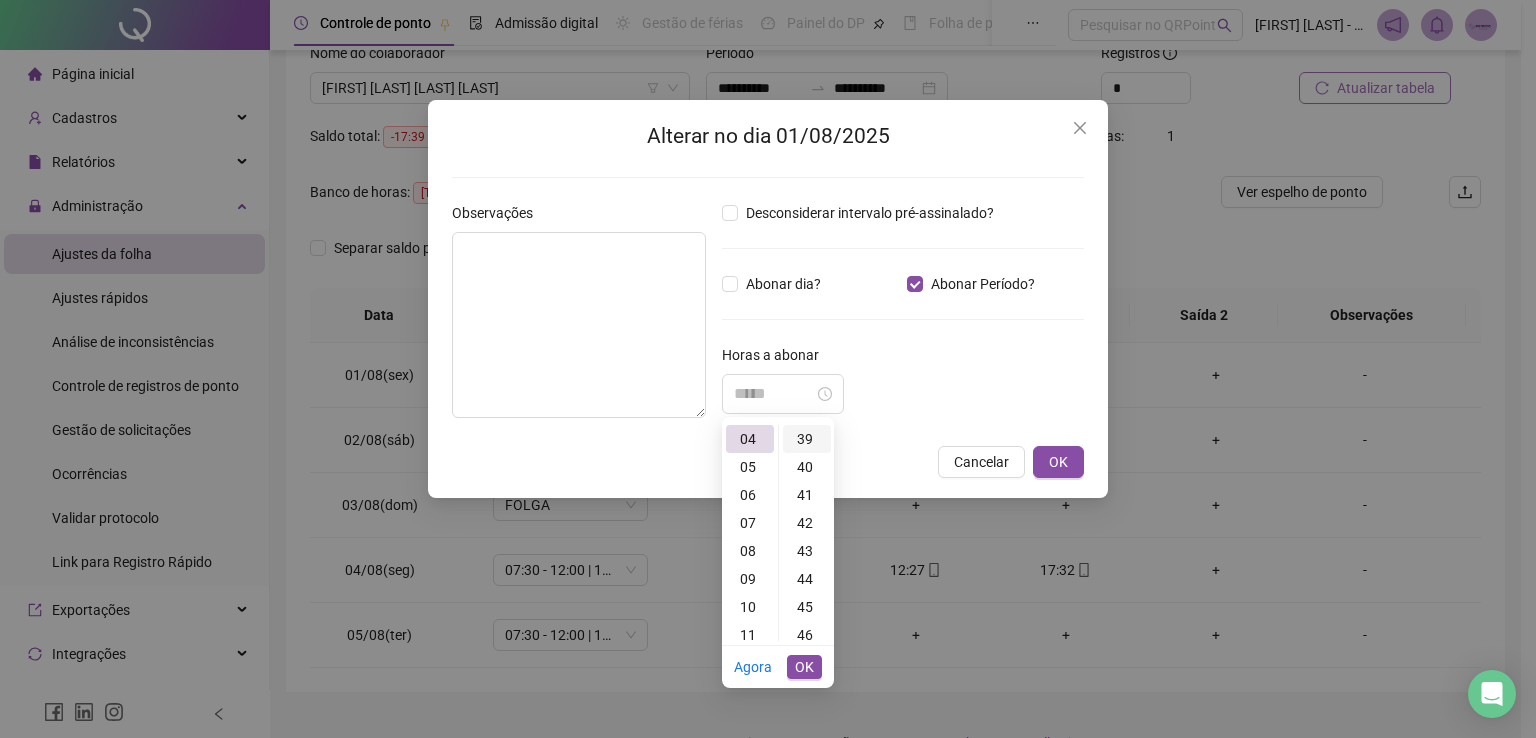 click on "39" at bounding box center [807, 439] 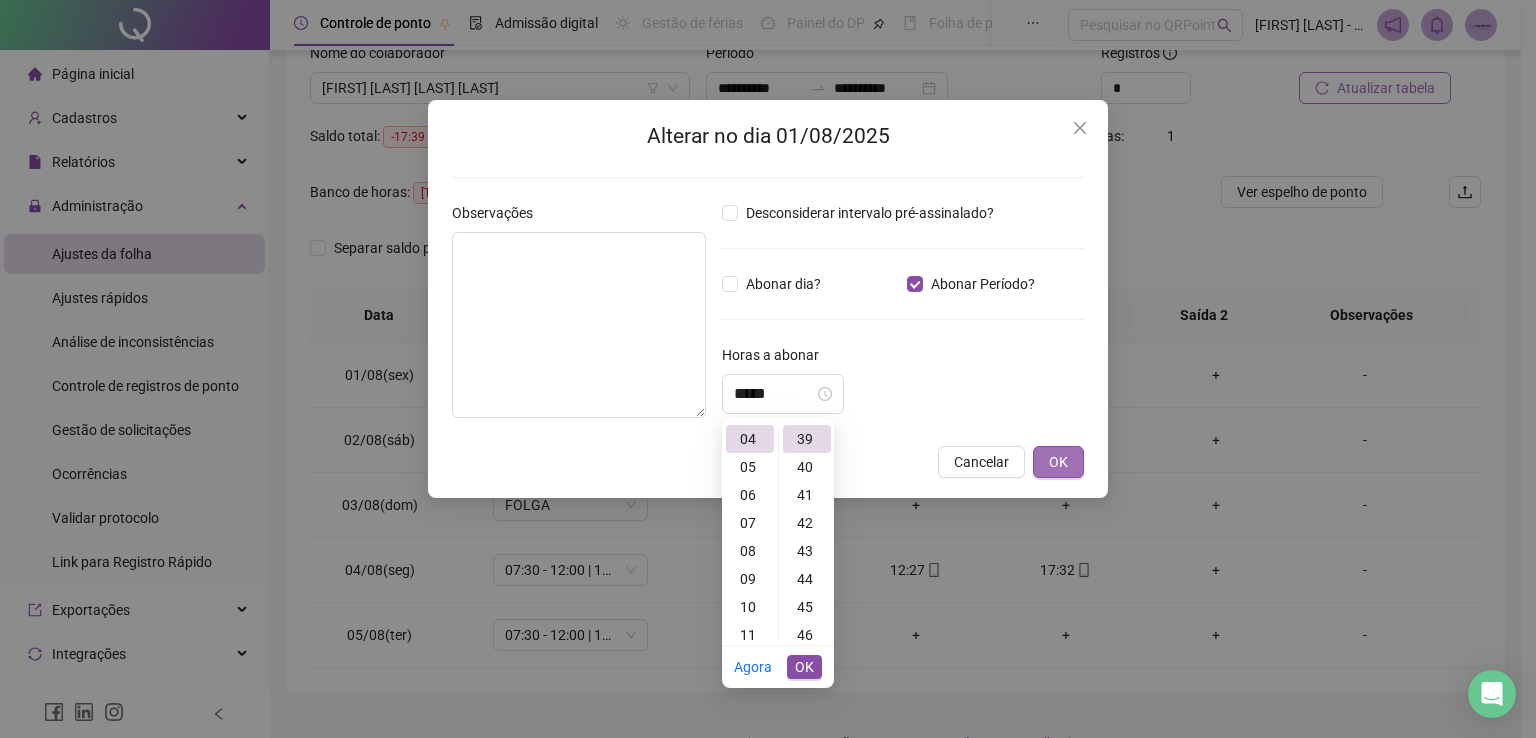 type on "*****" 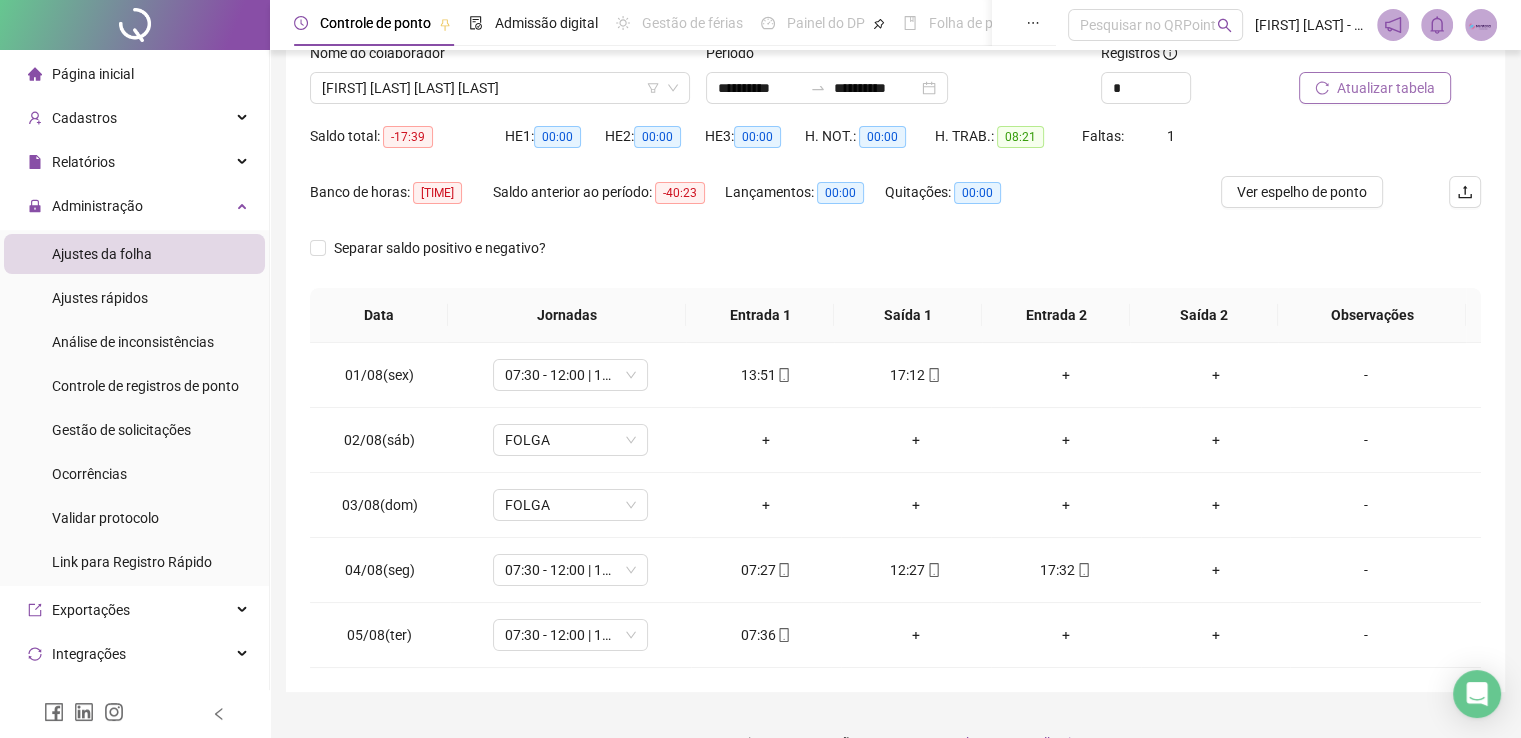 click on "Atualizar tabela" at bounding box center (1386, 88) 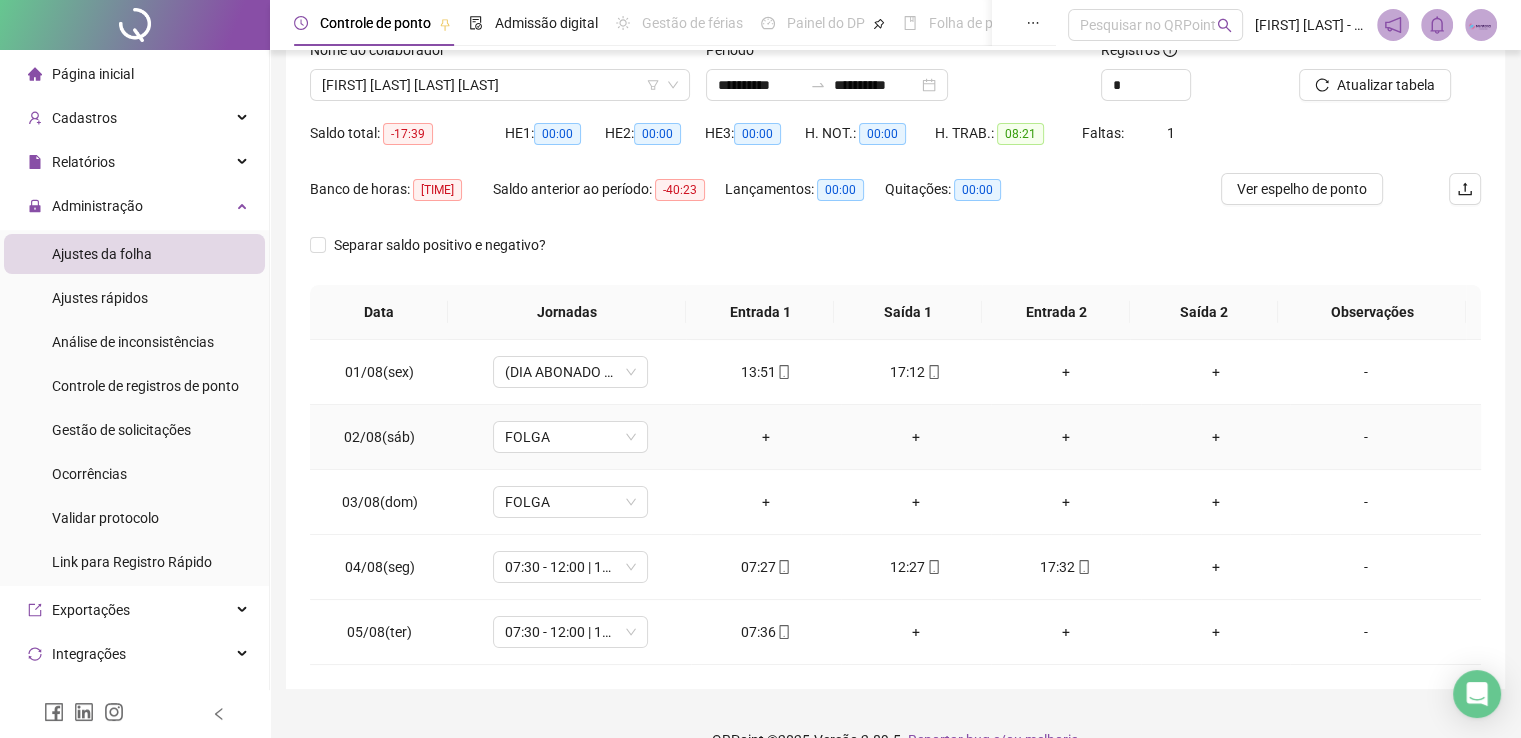 scroll, scrollTop: 181, scrollLeft: 0, axis: vertical 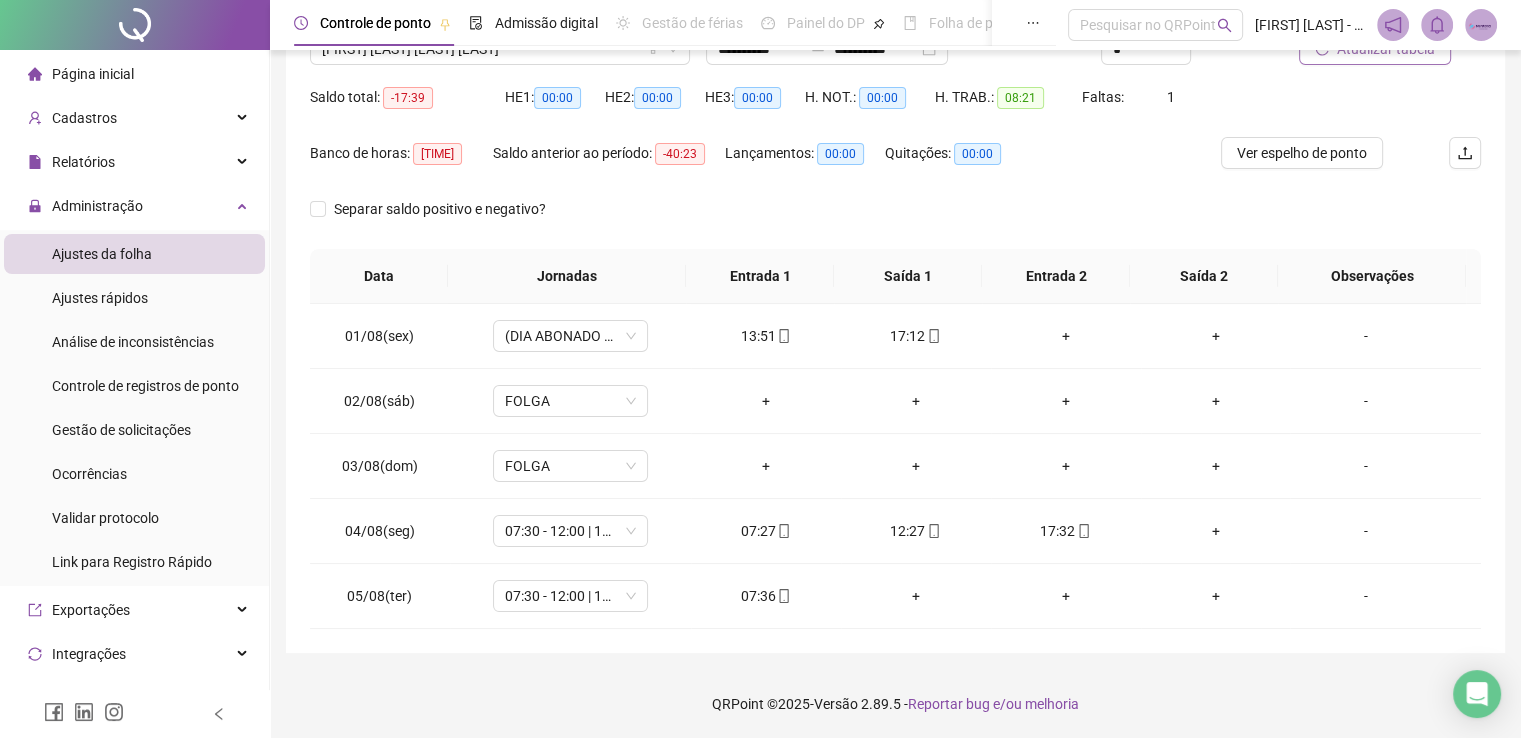 click on "Atualizar tabela" at bounding box center [1386, 49] 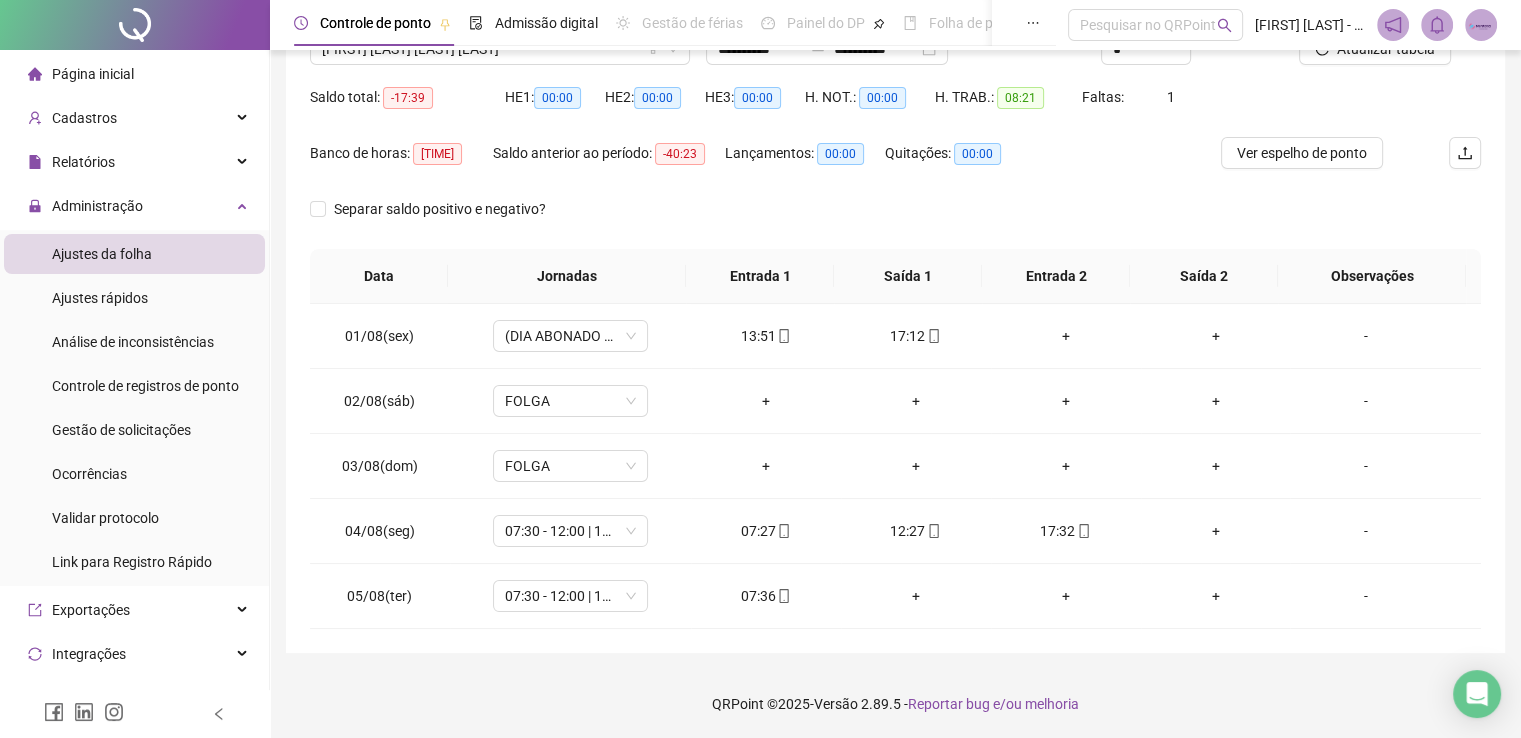 type 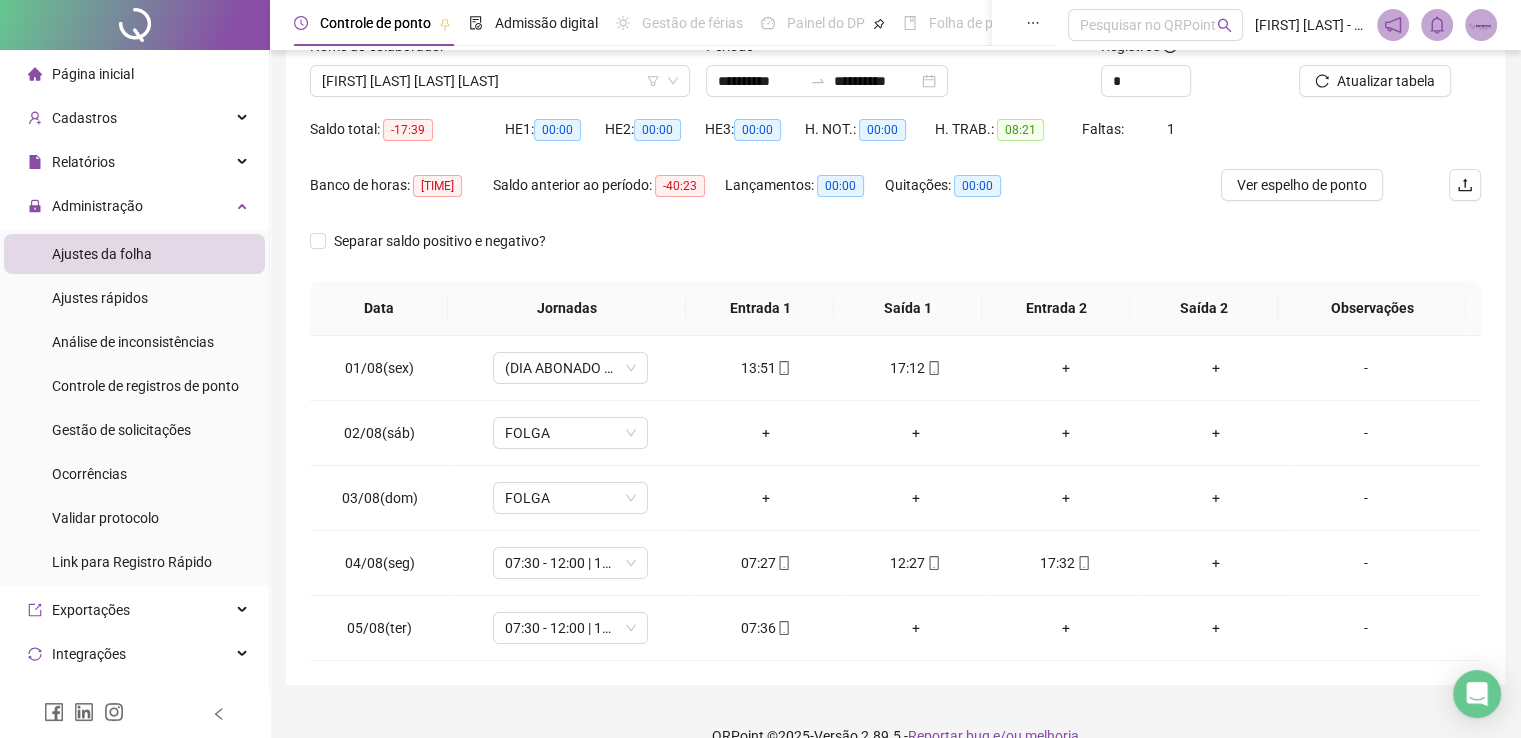 scroll, scrollTop: 146, scrollLeft: 0, axis: vertical 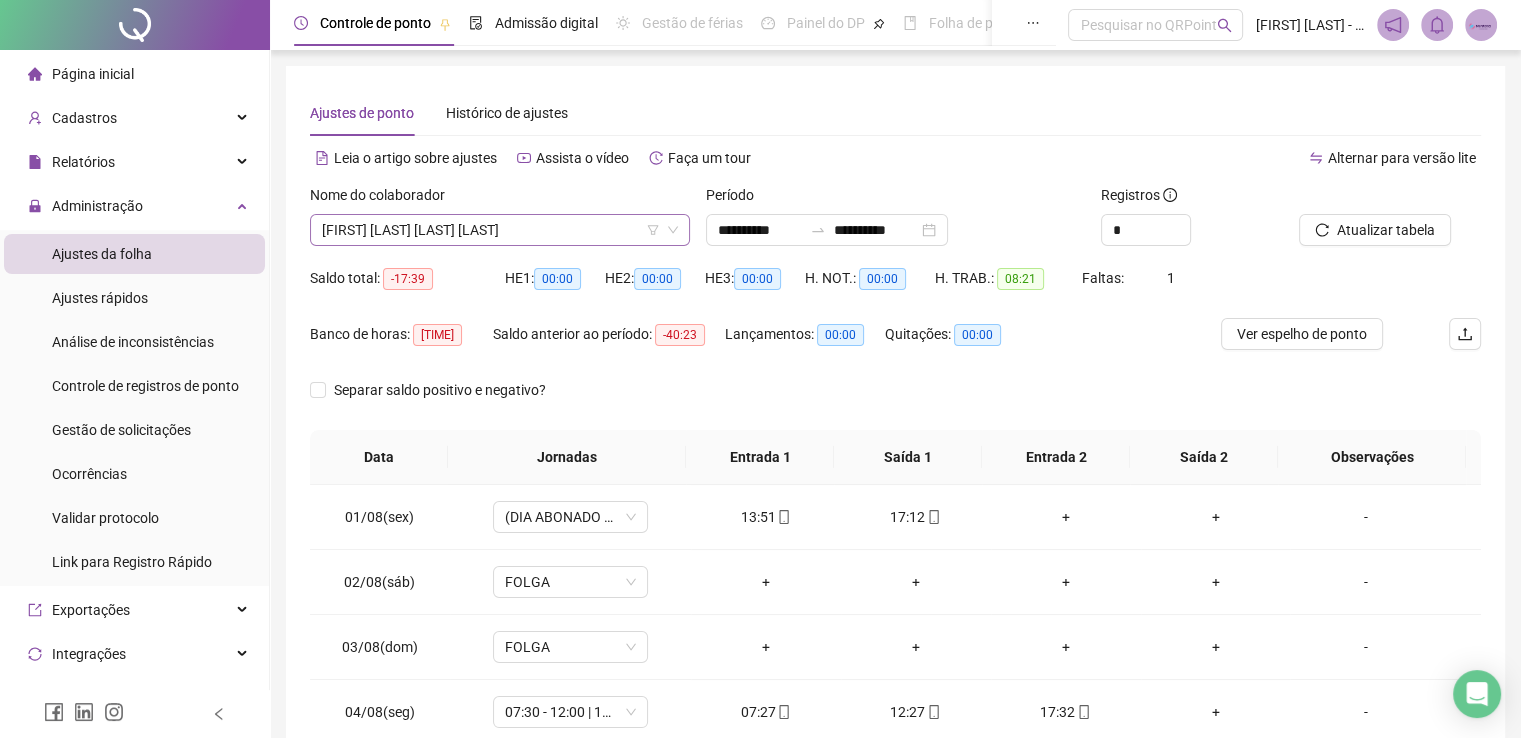 click on "[FIRST] [LAST] [LAST] [LAST]" at bounding box center [500, 230] 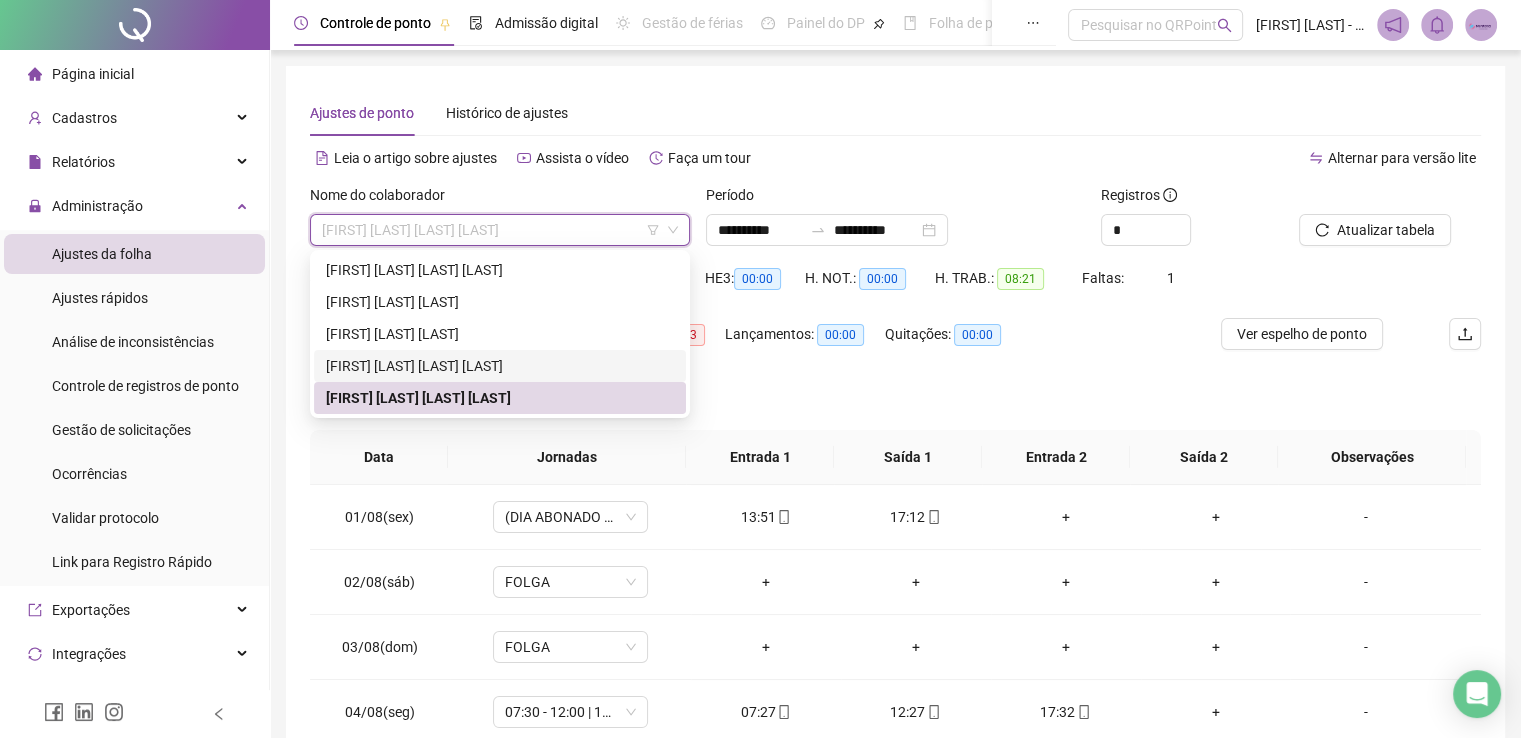 click on "[FIRST] [LAST] [LAST] [LAST]" at bounding box center (500, 366) 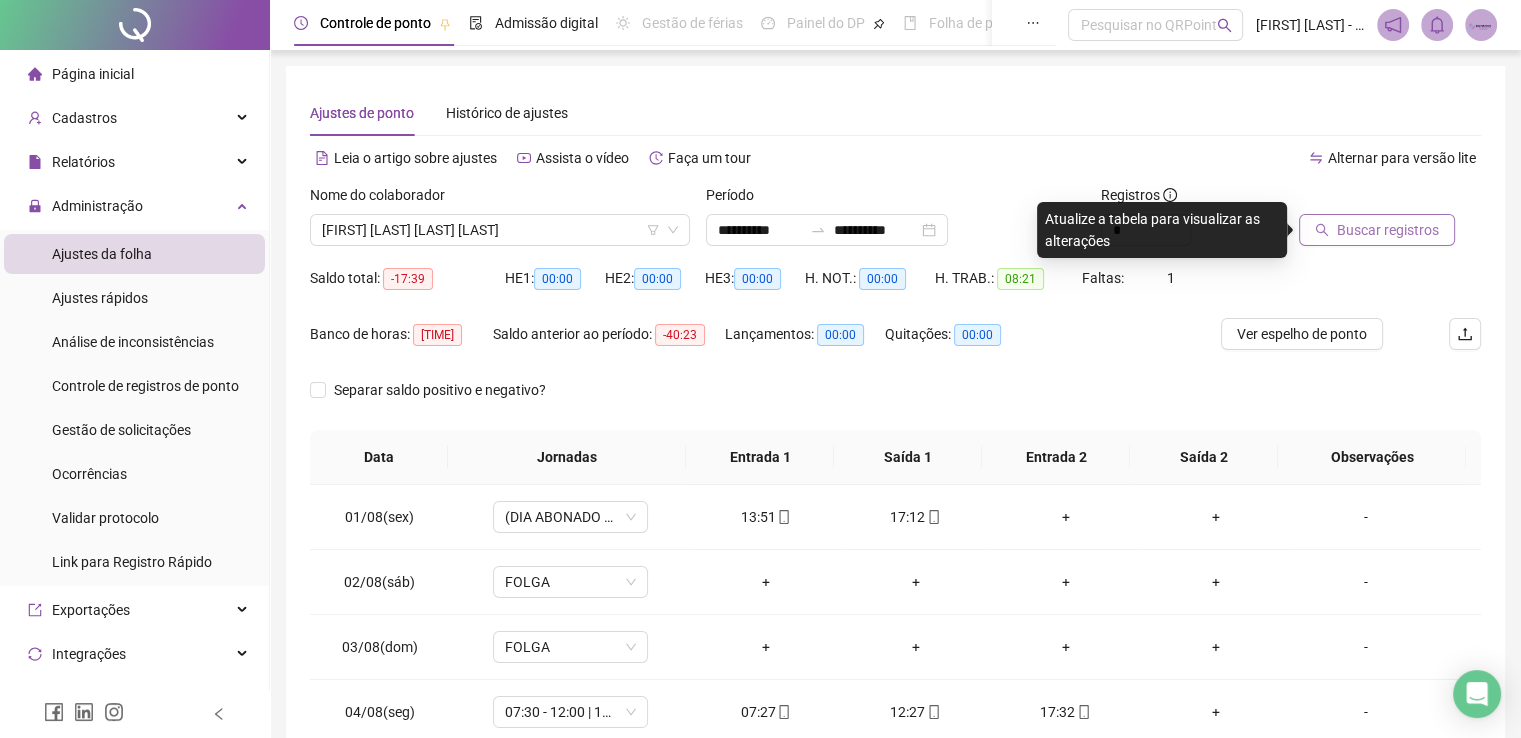 click on "Buscar registros" at bounding box center (1388, 230) 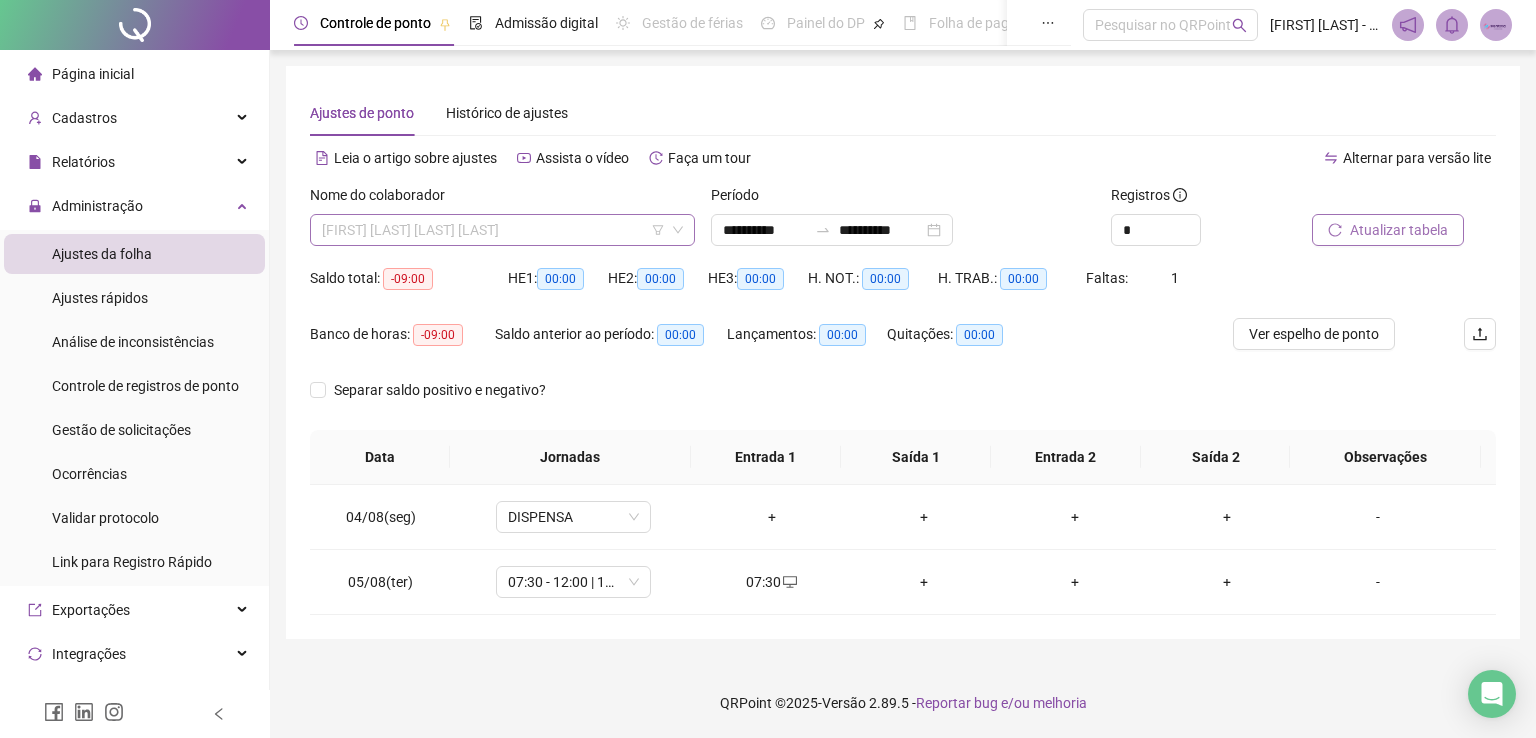 click on "[FIRST] [LAST] [LAST] [LAST]" at bounding box center (502, 230) 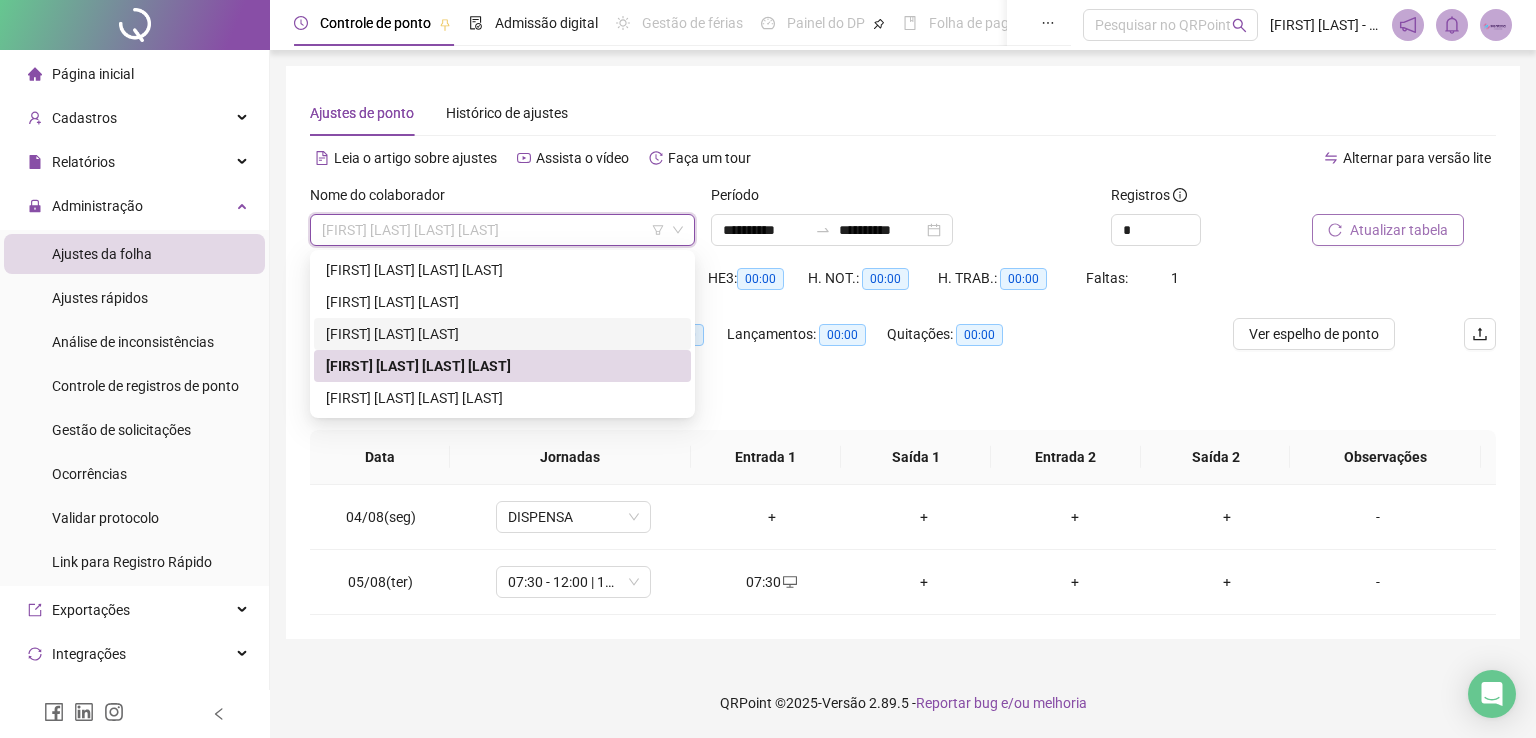 click on "Ajustes de ponto Histórico de ajustes" at bounding box center (903, 113) 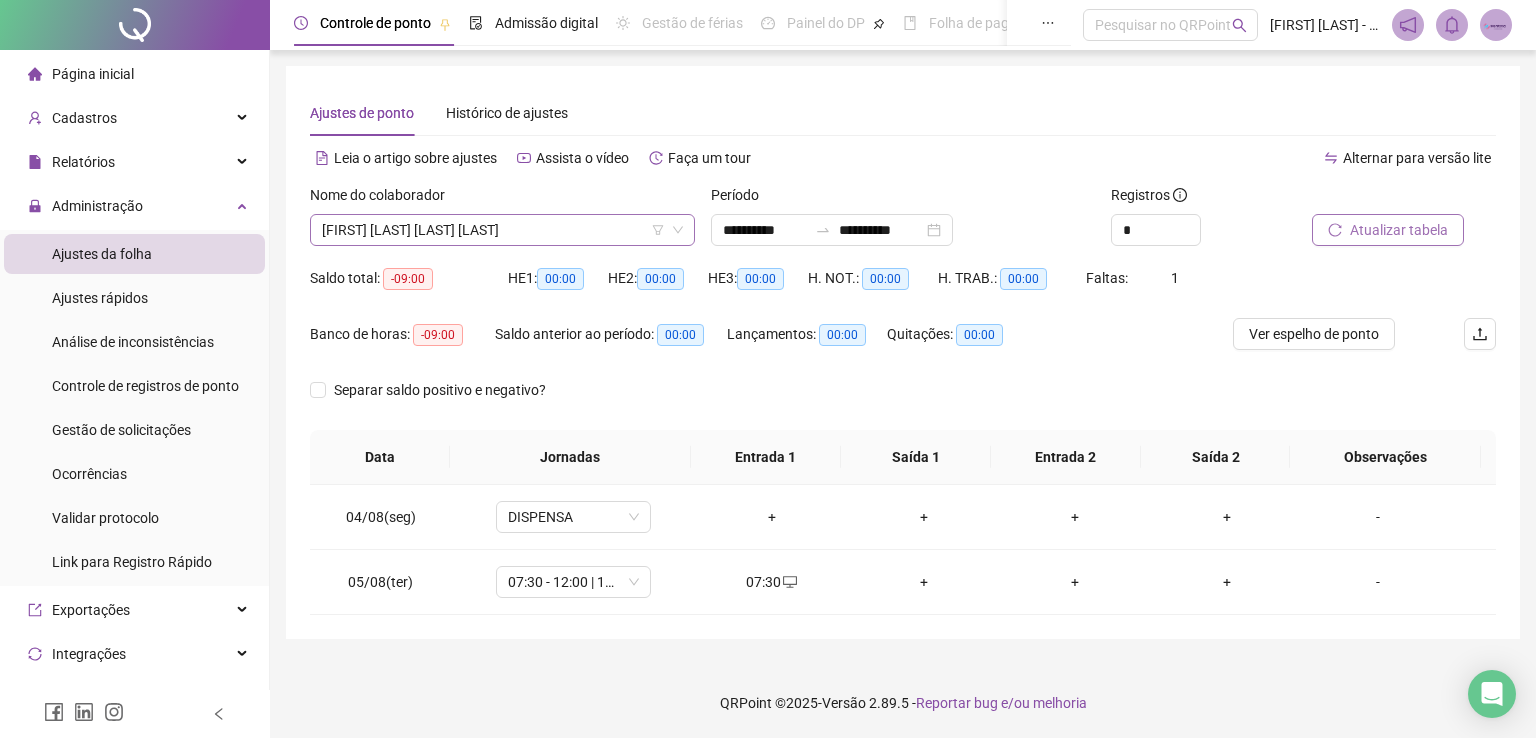 click on "[FIRST] [LAST] [LAST] [LAST]" at bounding box center (502, 230) 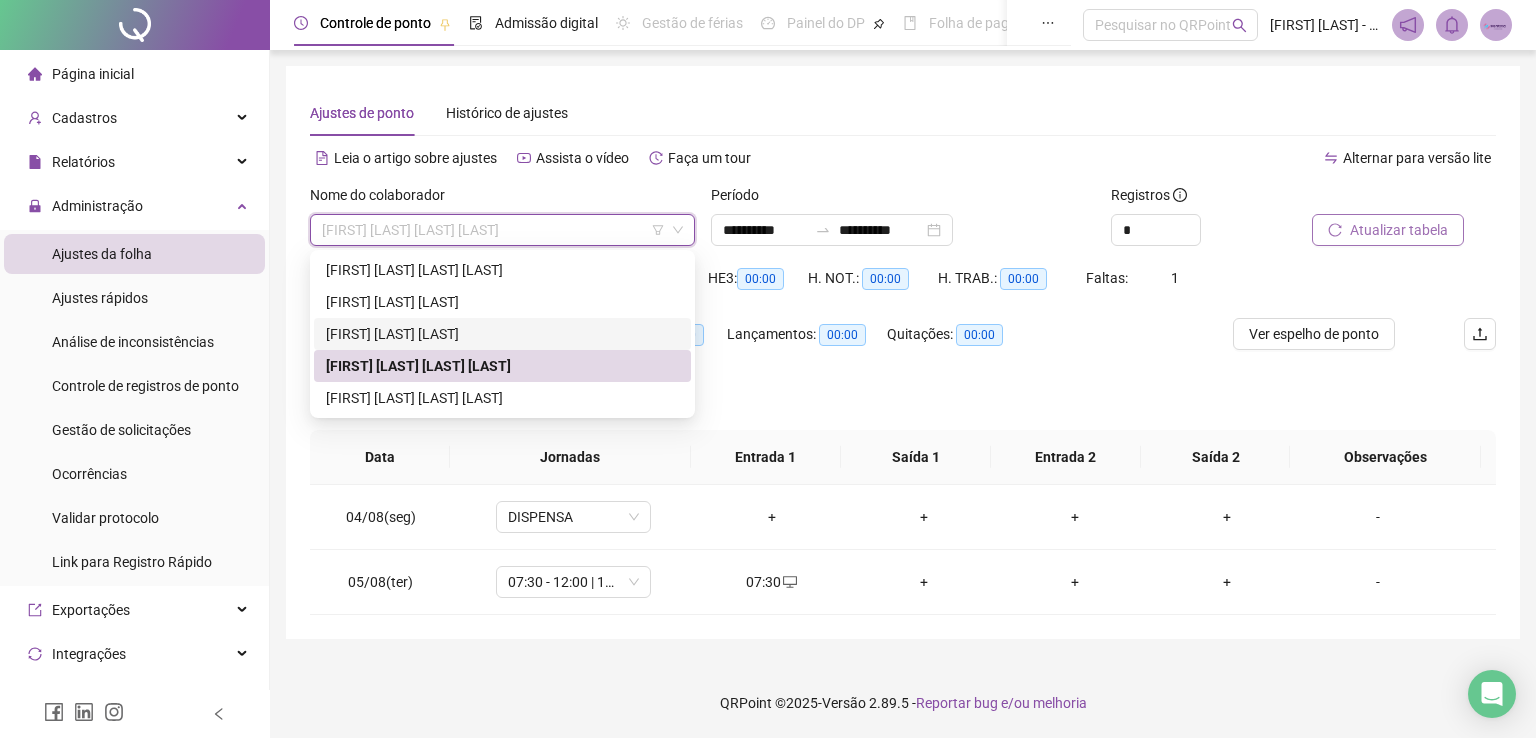 click on "[FIRST] [LAST] [LAST]" at bounding box center (502, 334) 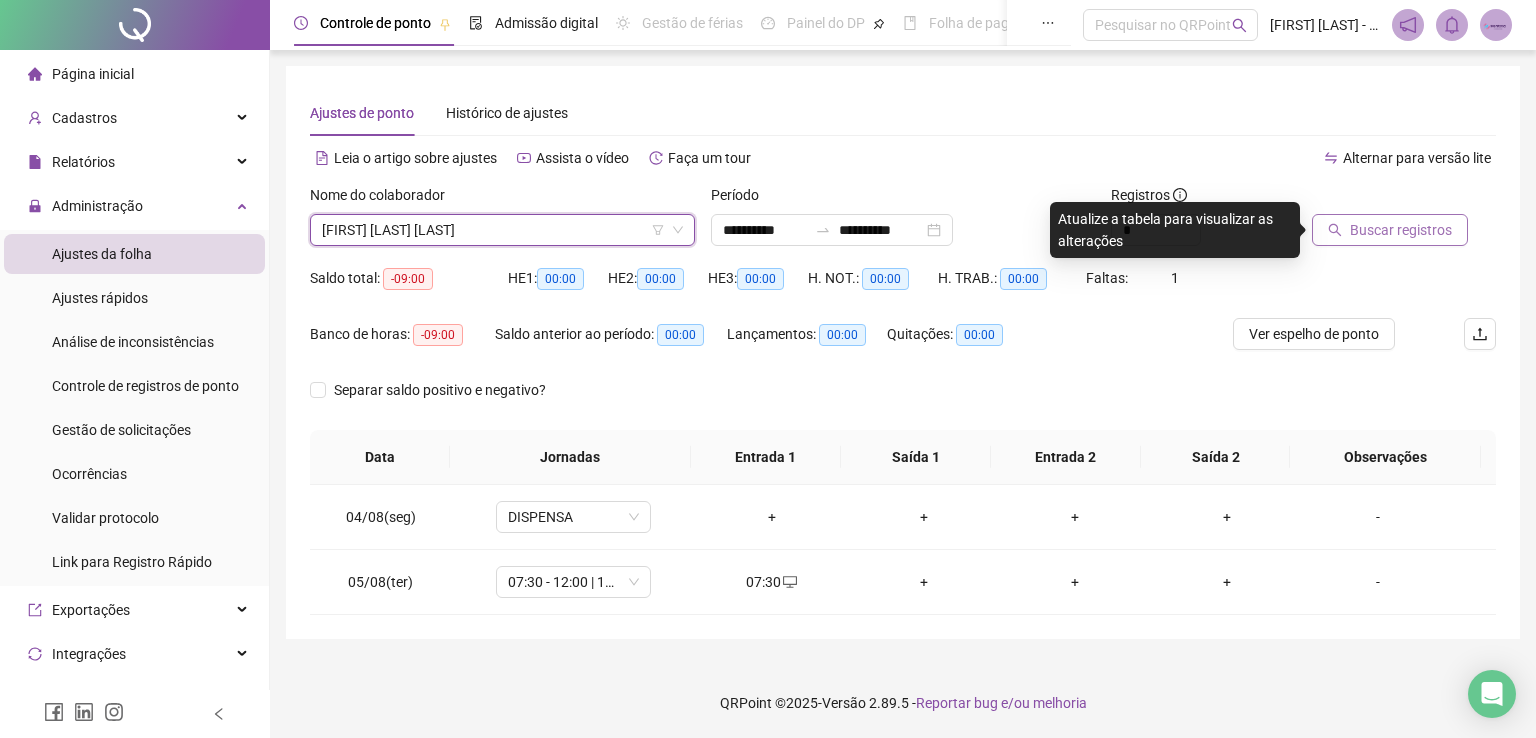 click on "Buscar registros" at bounding box center (1401, 230) 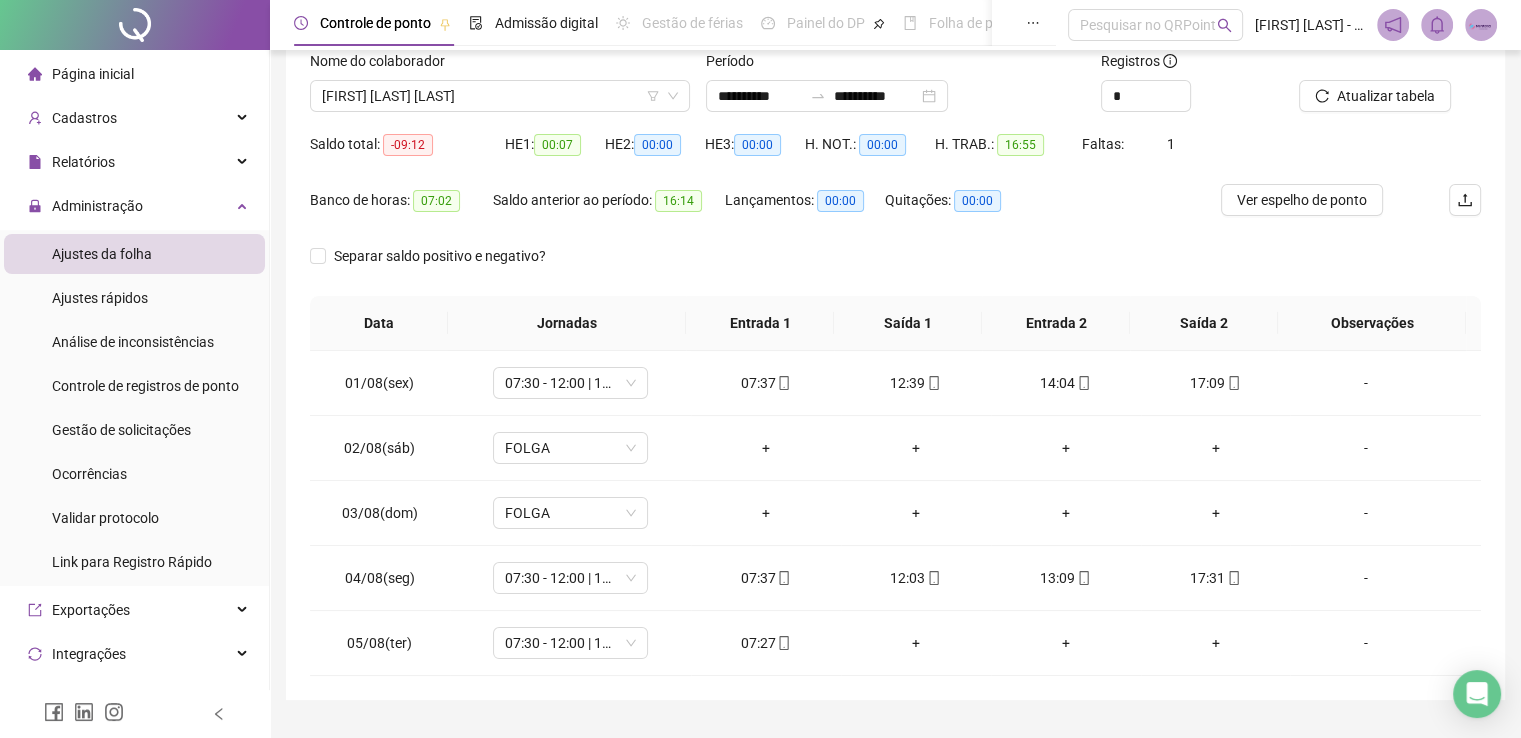 scroll, scrollTop: 181, scrollLeft: 0, axis: vertical 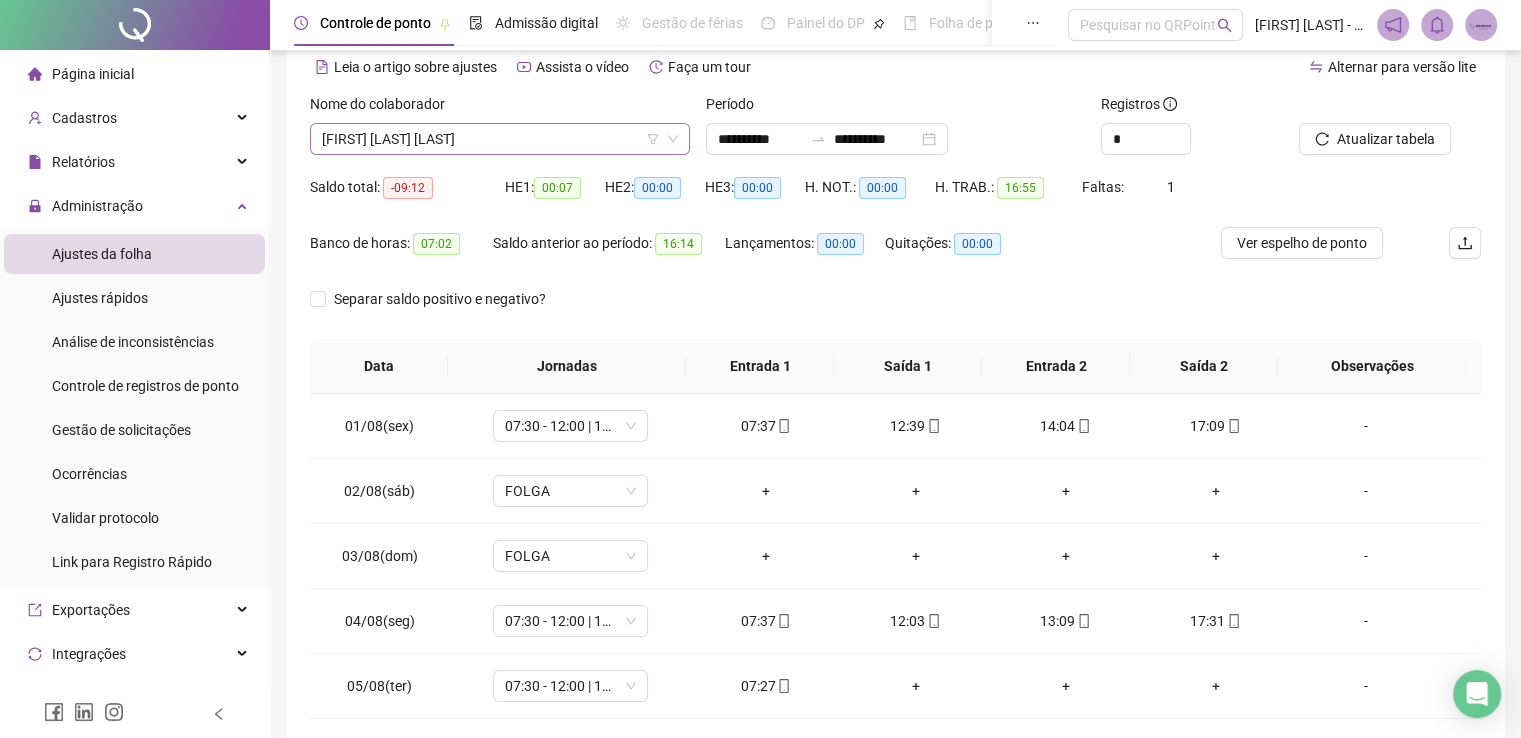 click on "[FIRST] [LAST] [LAST]" at bounding box center (500, 139) 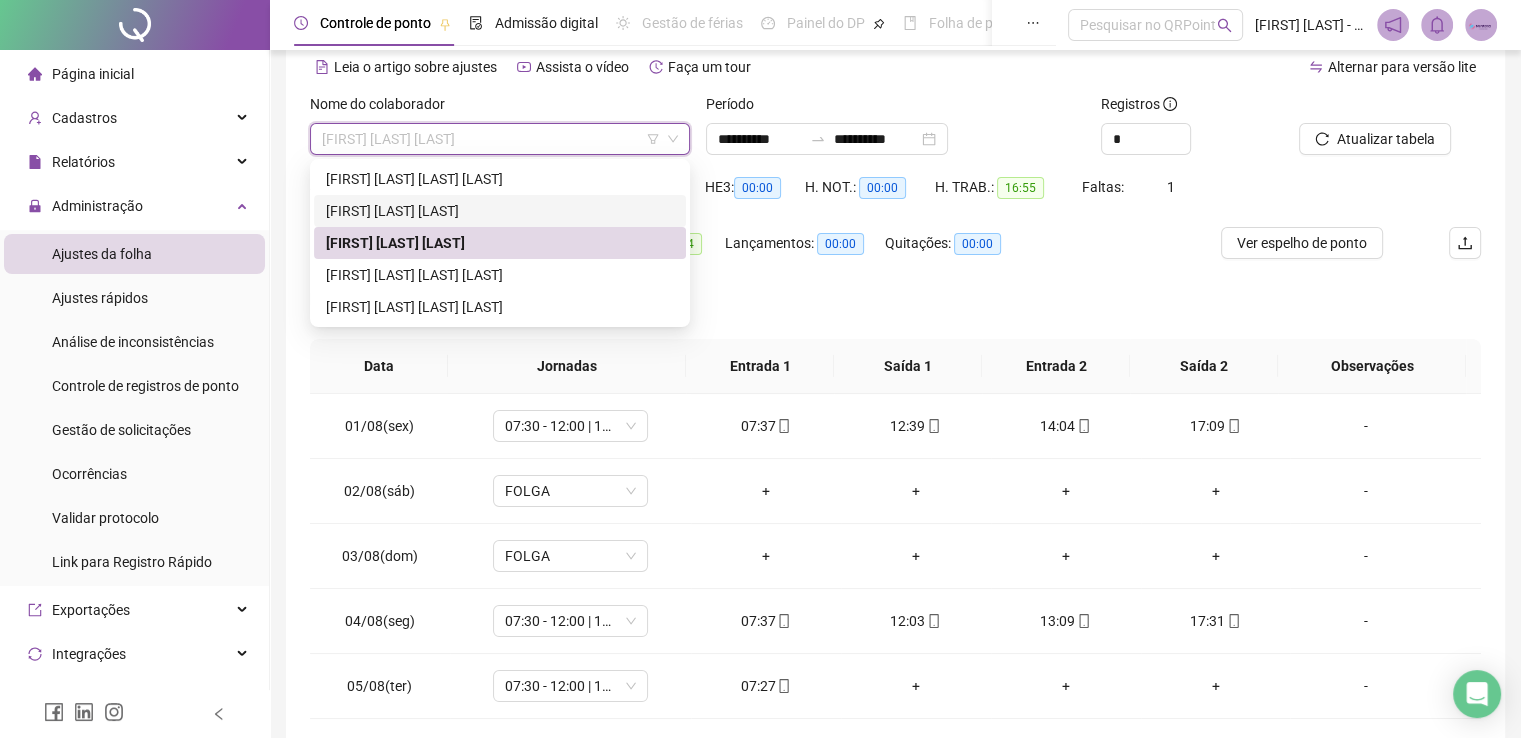 click on "[FIRST] [LAST] [LAST]" at bounding box center [500, 211] 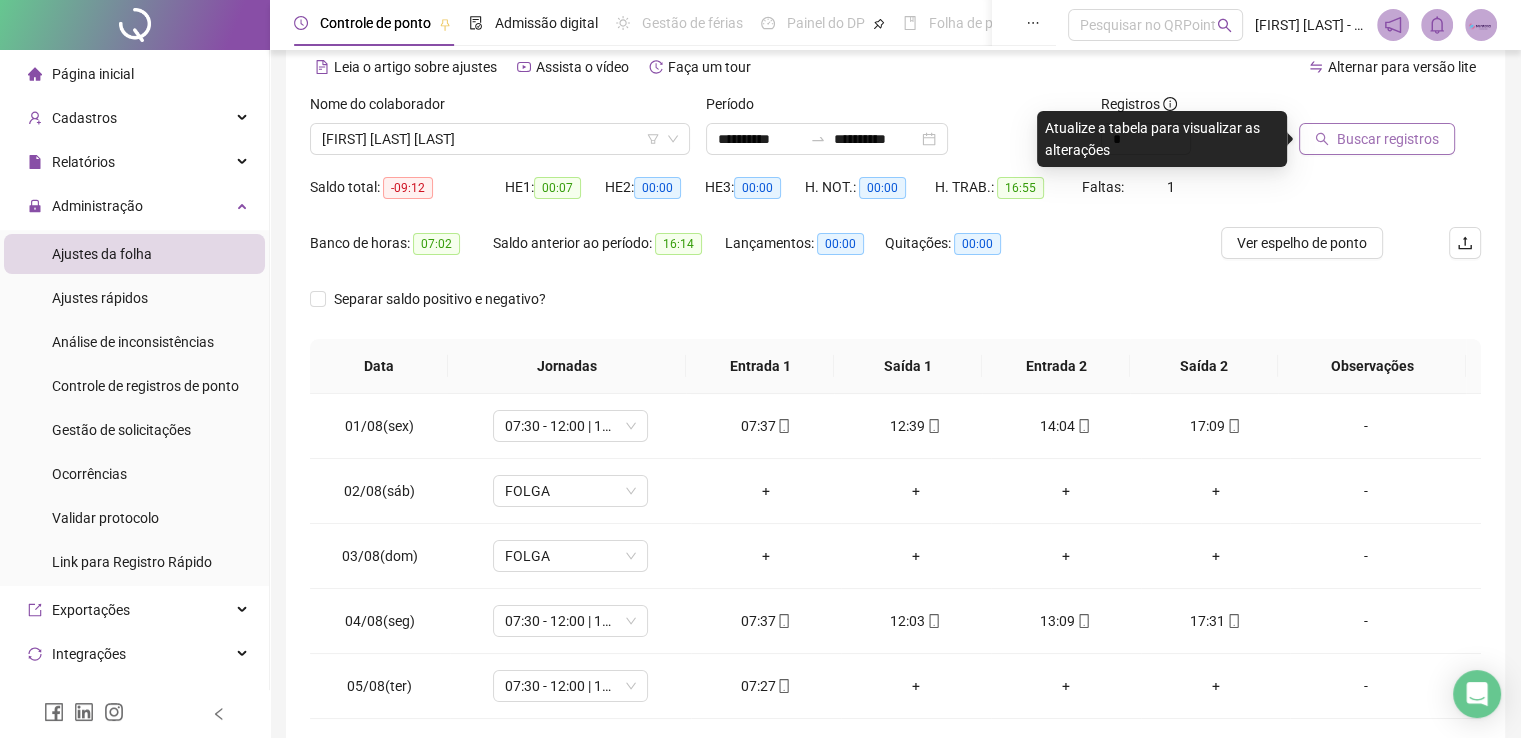 click on "Buscar registros" at bounding box center [1388, 139] 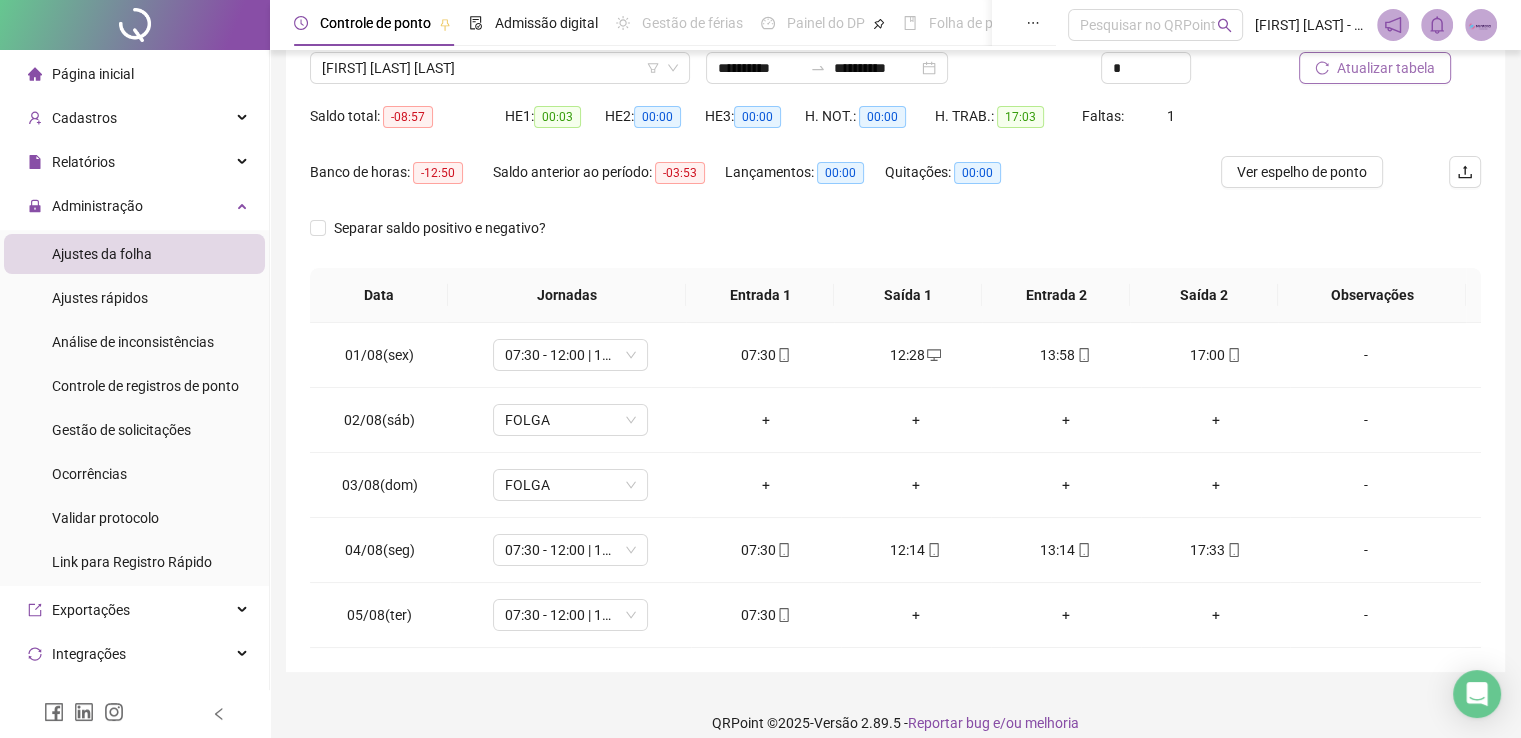 scroll, scrollTop: 181, scrollLeft: 0, axis: vertical 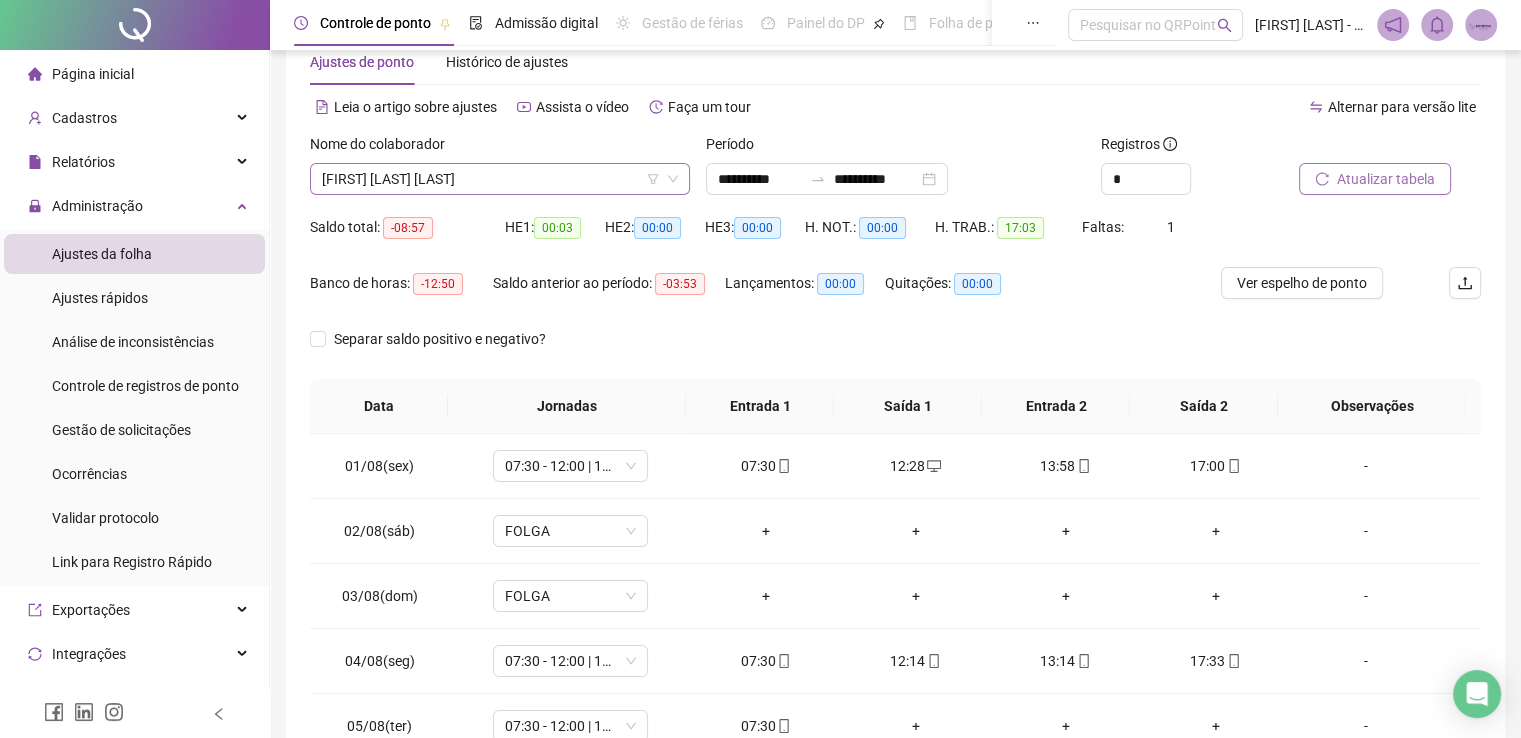 click on "[FIRST] [LAST] [LAST]" at bounding box center (500, 179) 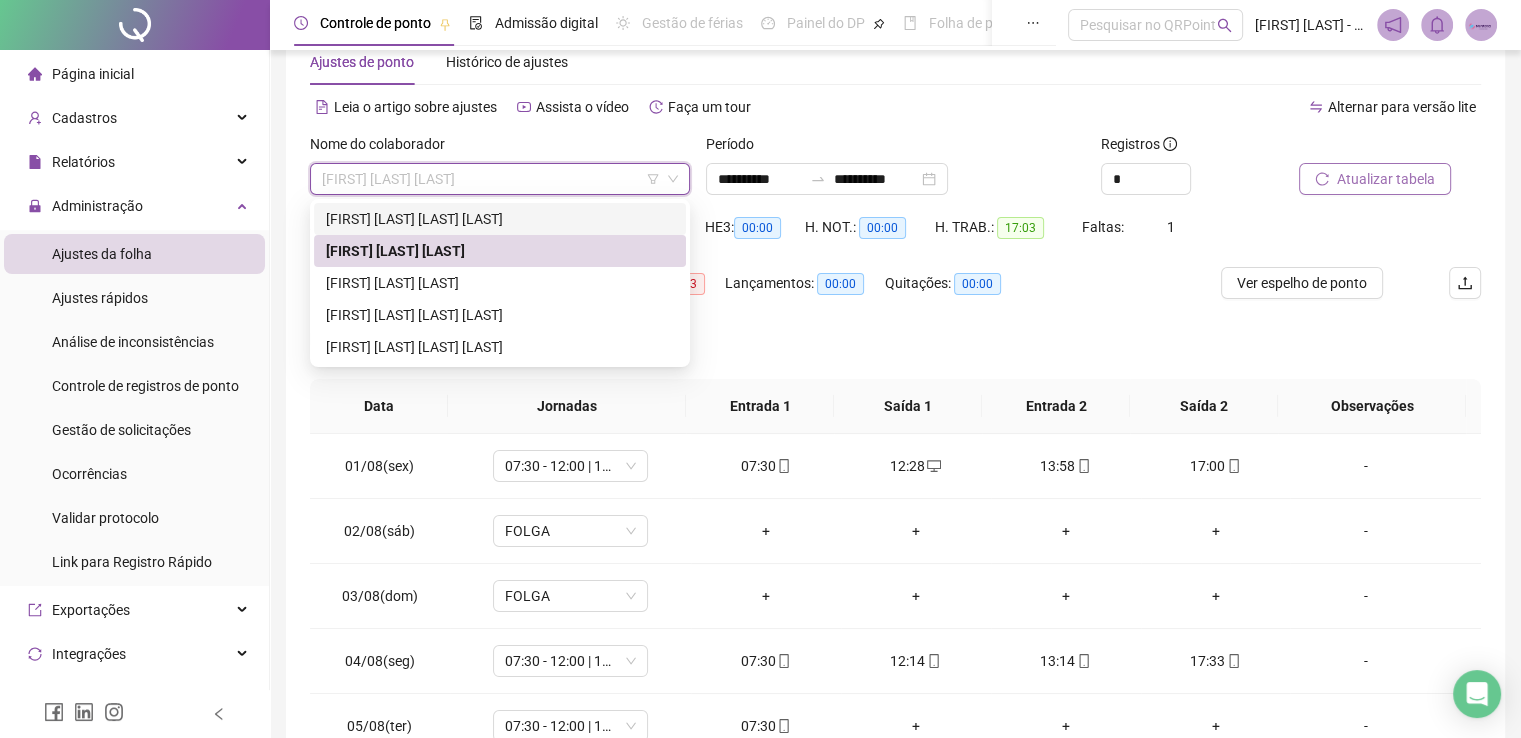 click on "[FIRST] [LAST] [LAST] [LAST]" at bounding box center (500, 219) 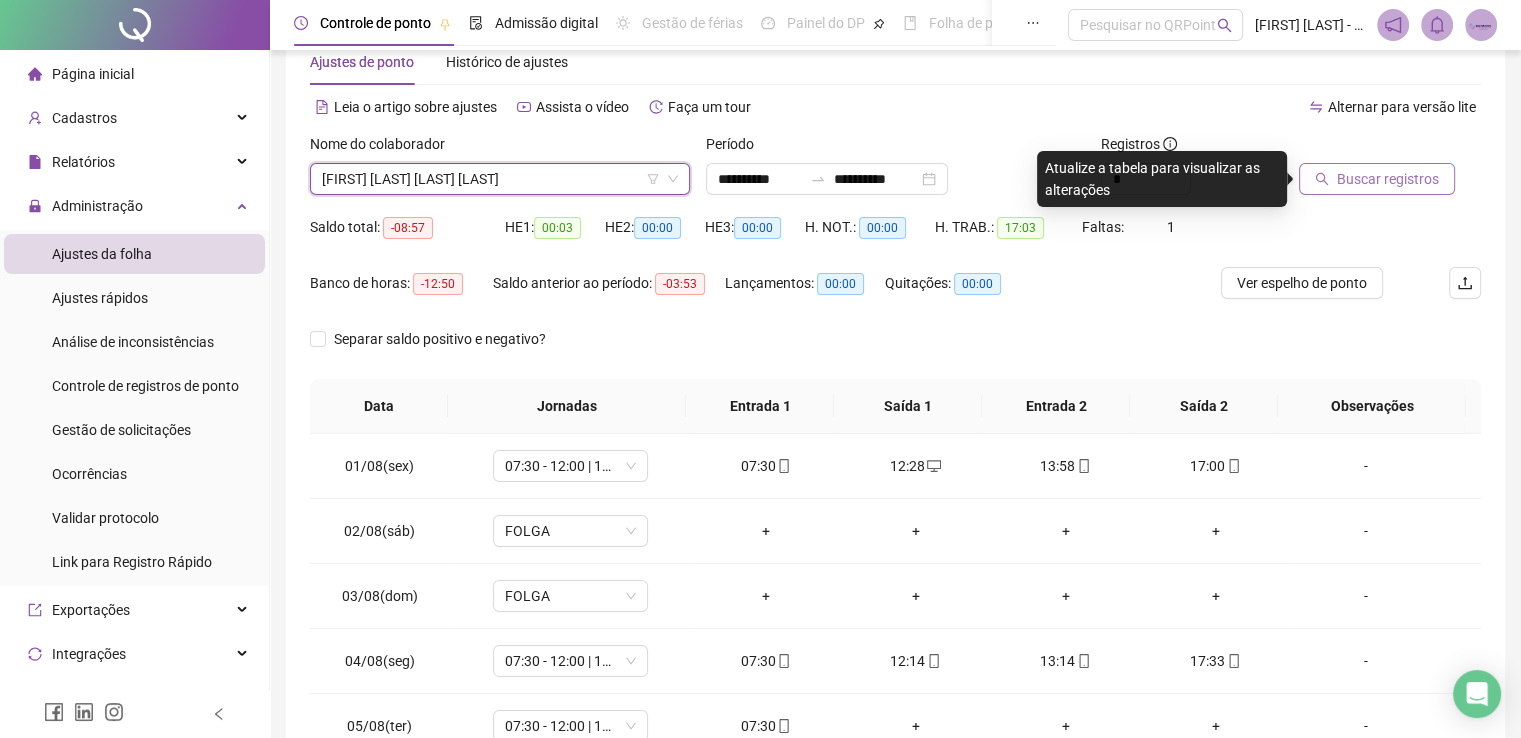 click on "Buscar registros" at bounding box center [1388, 179] 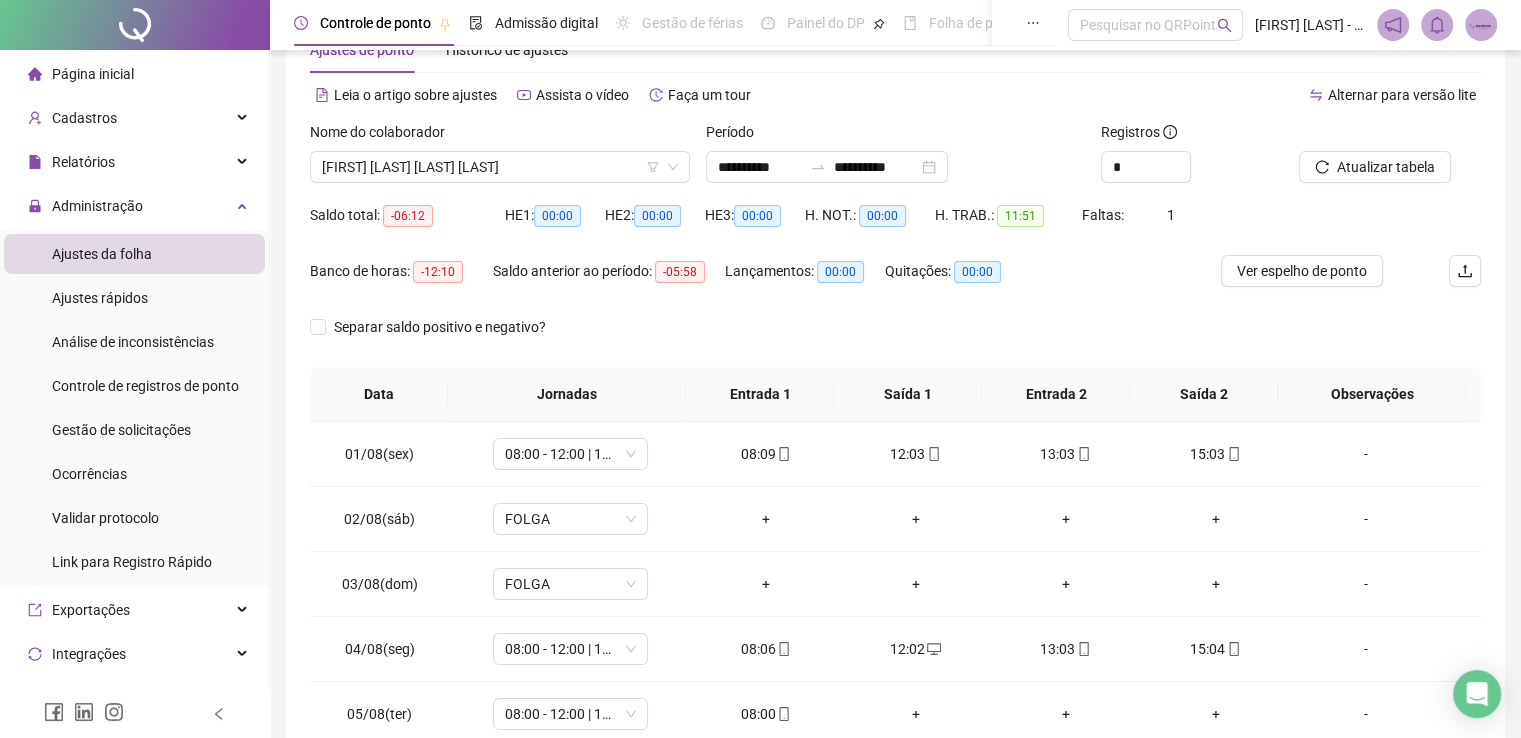 scroll, scrollTop: 181, scrollLeft: 0, axis: vertical 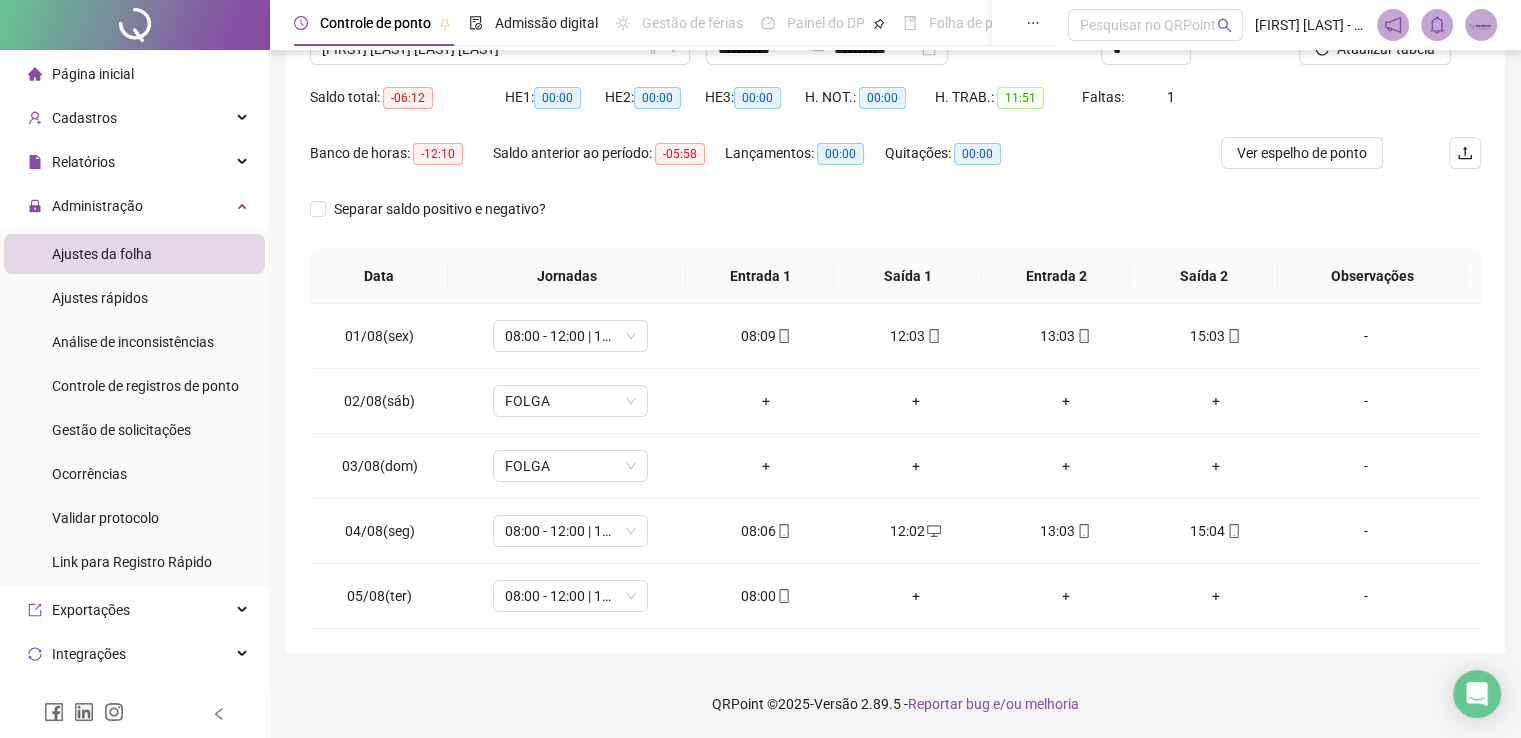 click on "Página inicial" at bounding box center [93, 74] 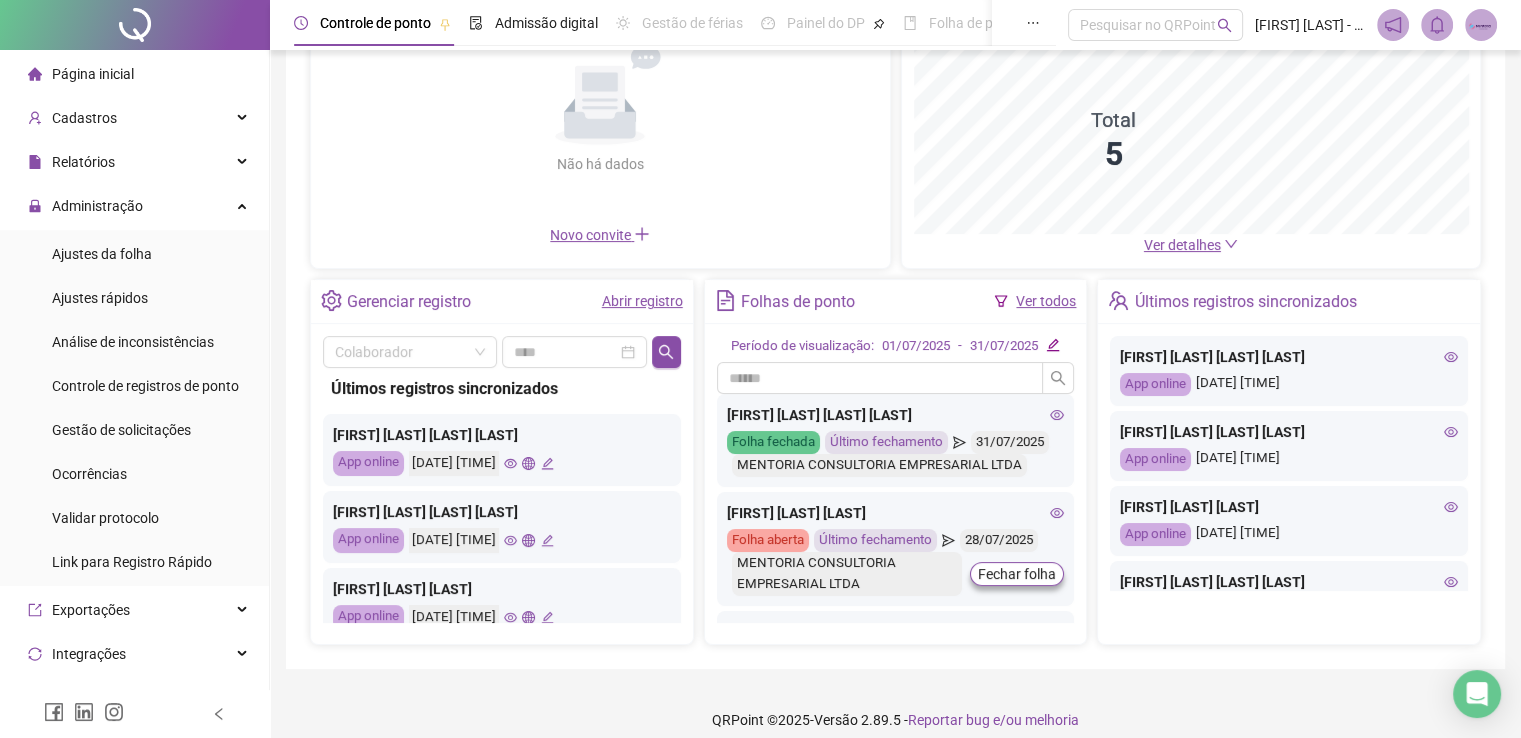 scroll, scrollTop: 224, scrollLeft: 0, axis: vertical 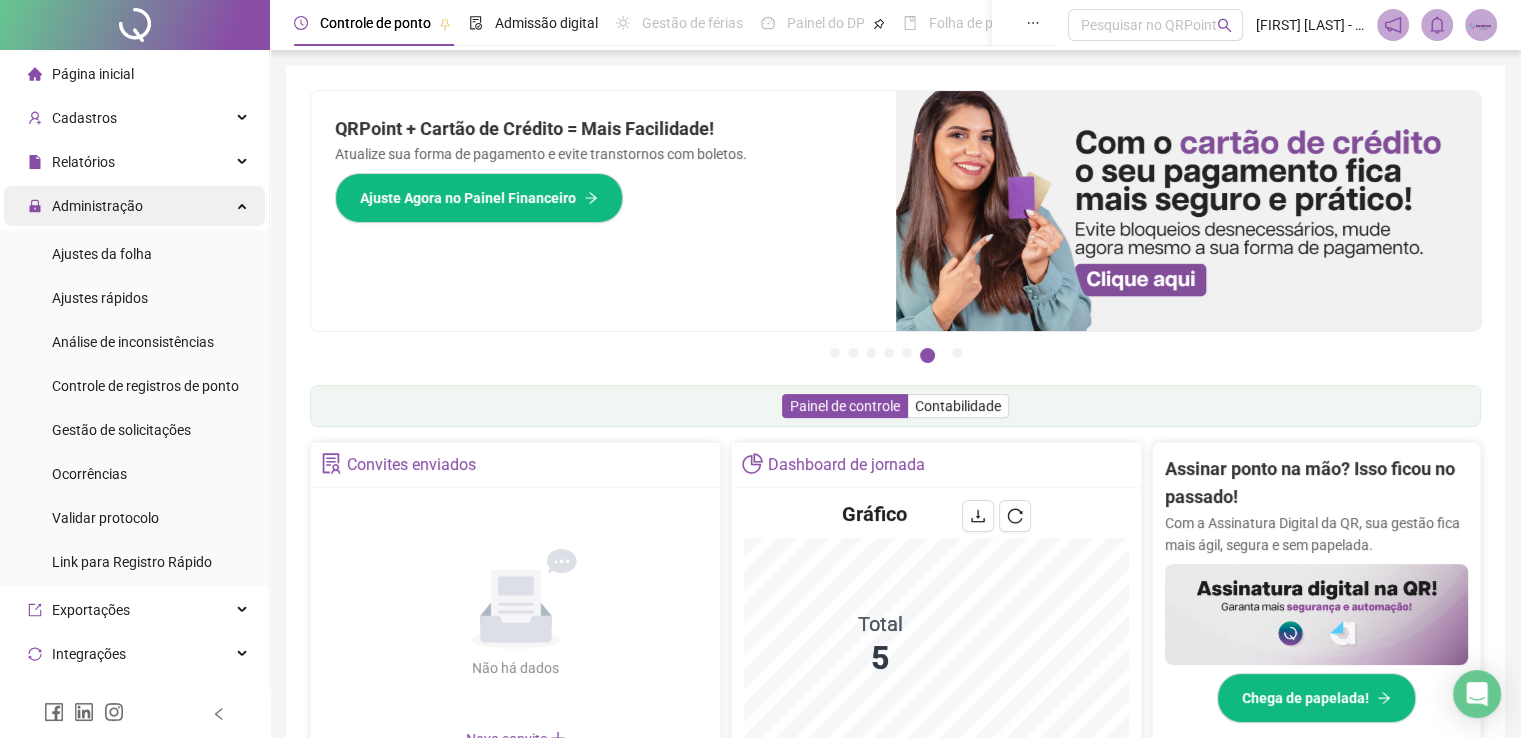click on "Administração" at bounding box center (97, 206) 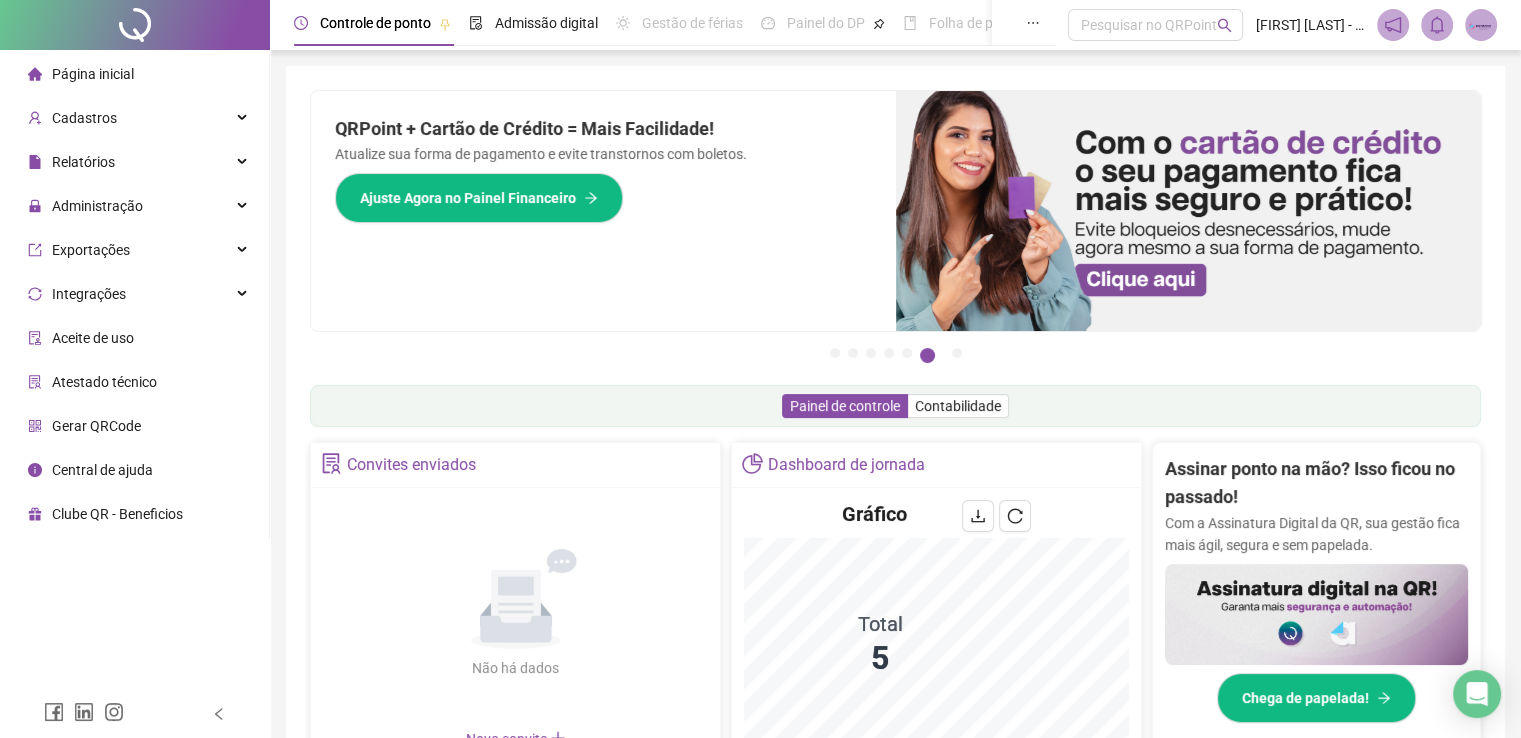 click on "Página inicial Cadastros Relatórios Administração Ajustes da folha Ajustes rápidos Análise de inconsistências Controle de registros de ponto Gestão de solicitações Ocorrências Validar protocolo Link para Registro Rápido Exportações Integrações Aceite de uso Atestado técnico Gerar QRCode Central de ajuda Clube QR - Beneficios" at bounding box center (135, 345) 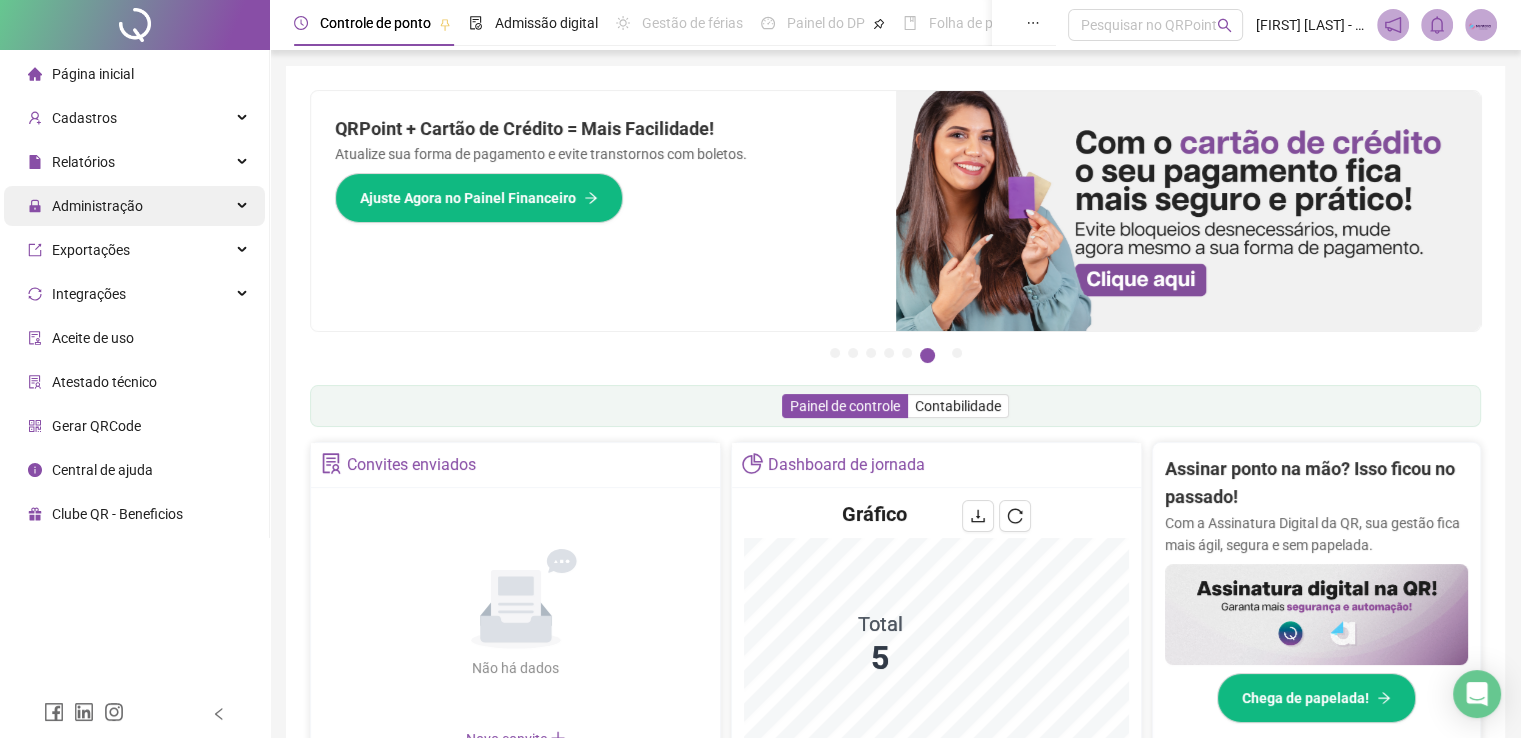 click on "Administração" at bounding box center [97, 206] 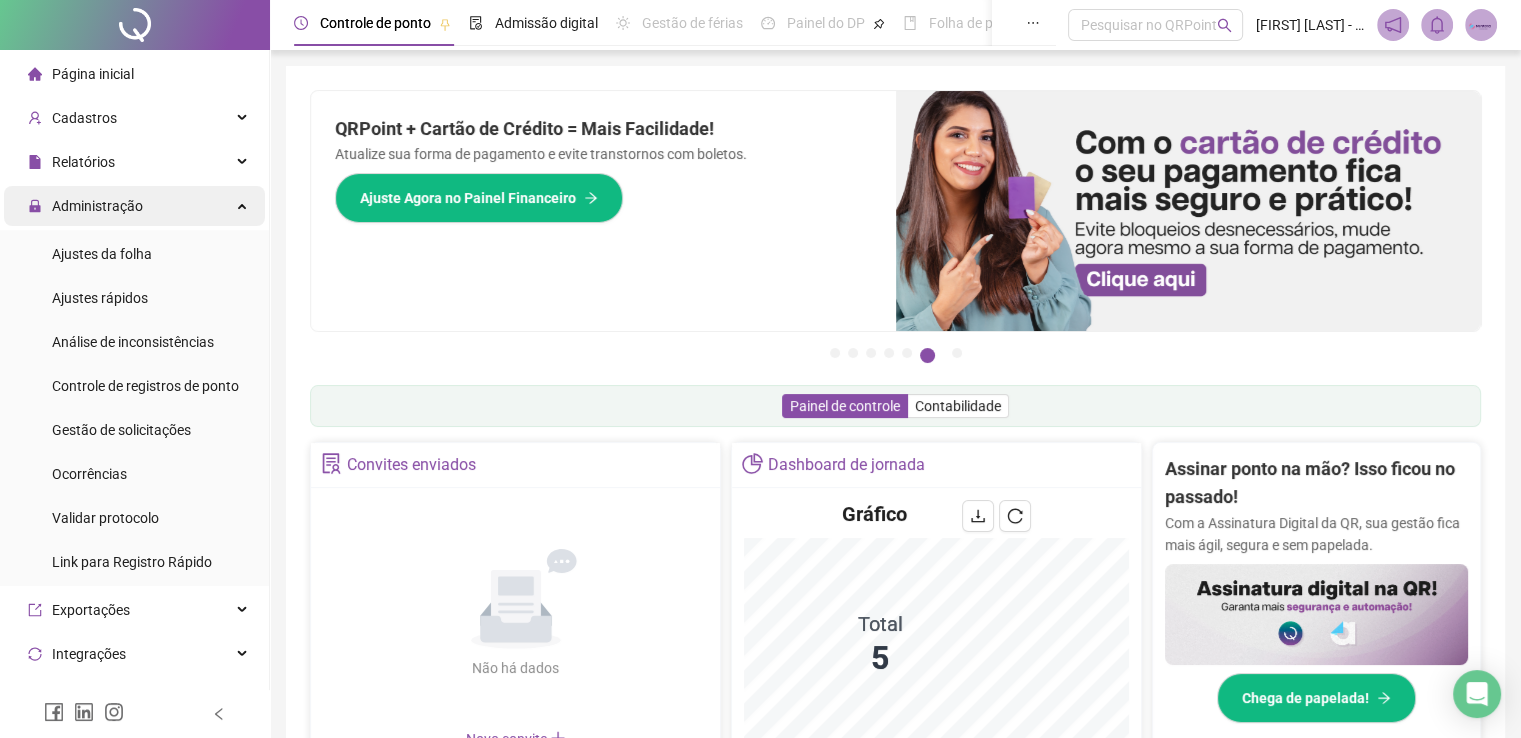click on "Administração" at bounding box center (97, 206) 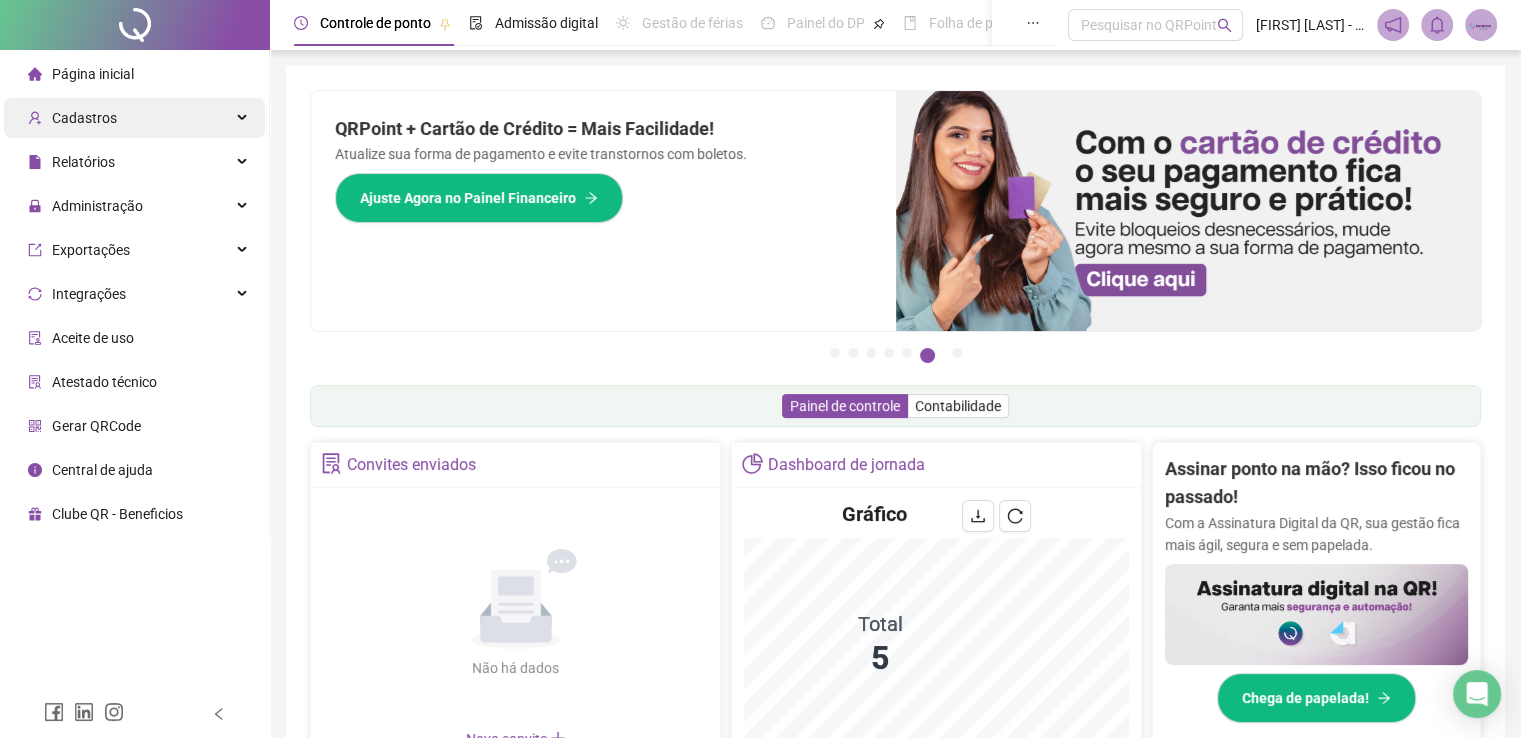 click on "Cadastros" at bounding box center (134, 118) 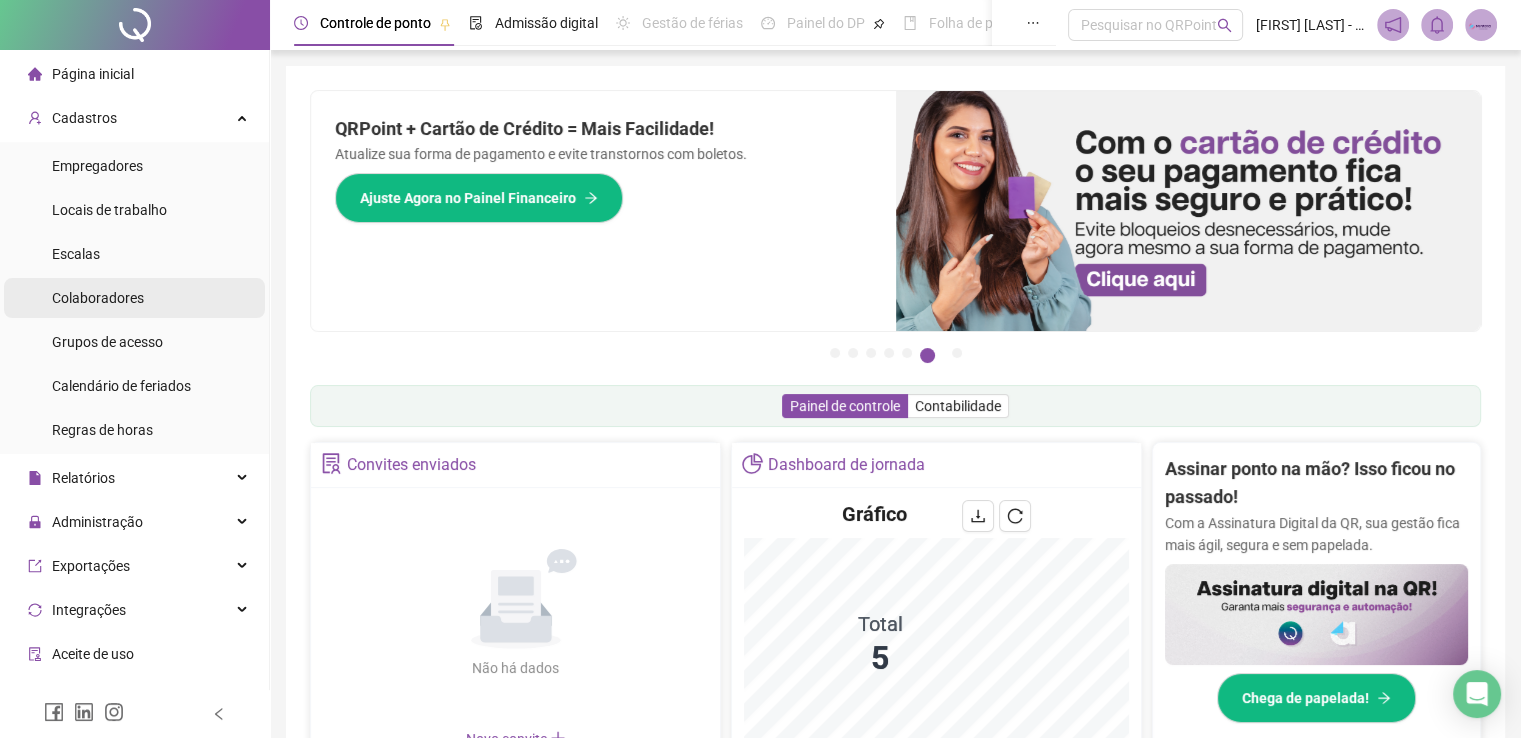 click on "Colaboradores" at bounding box center (98, 298) 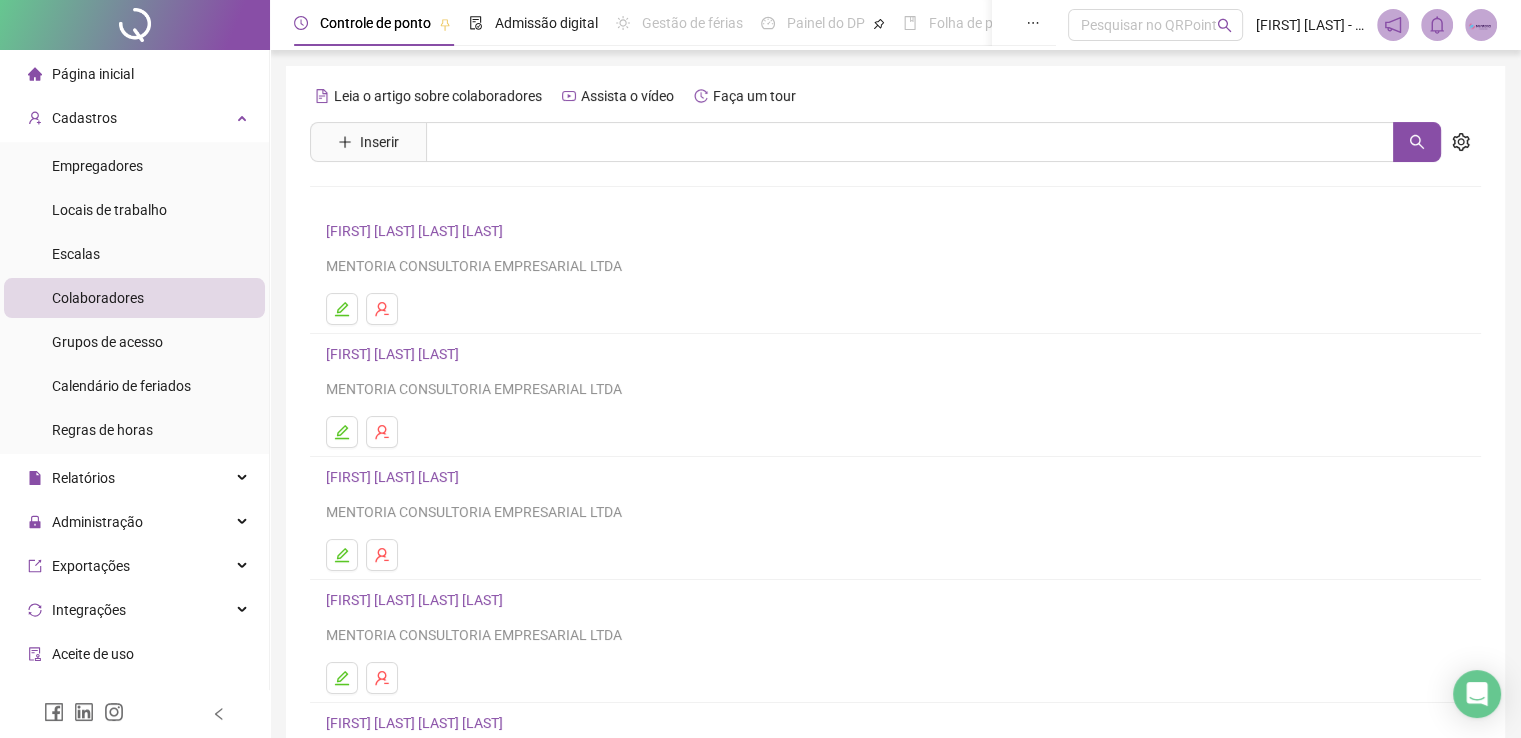 click on "[FIRST] [LAST] [LAST] [LAST]" at bounding box center [417, 600] 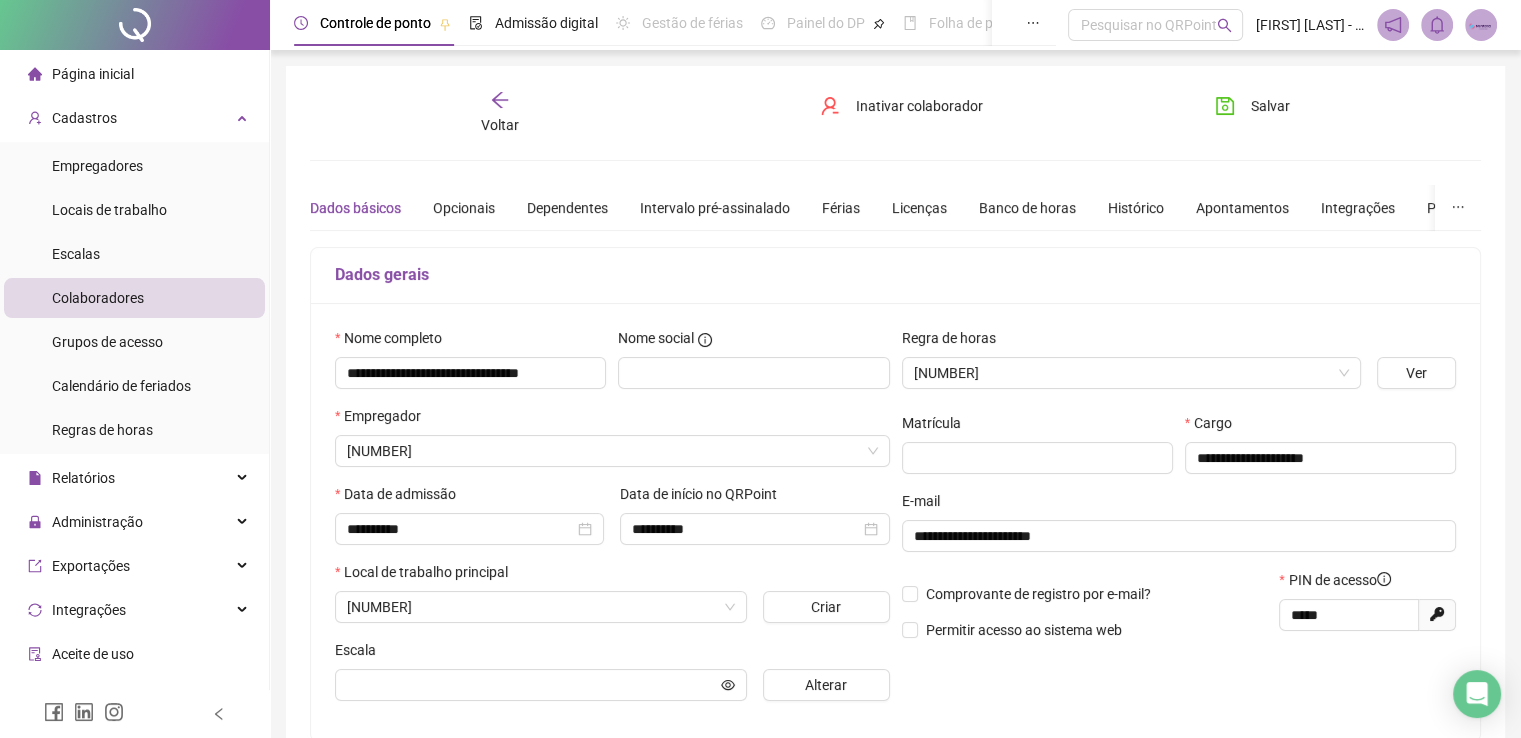 type on "**********" 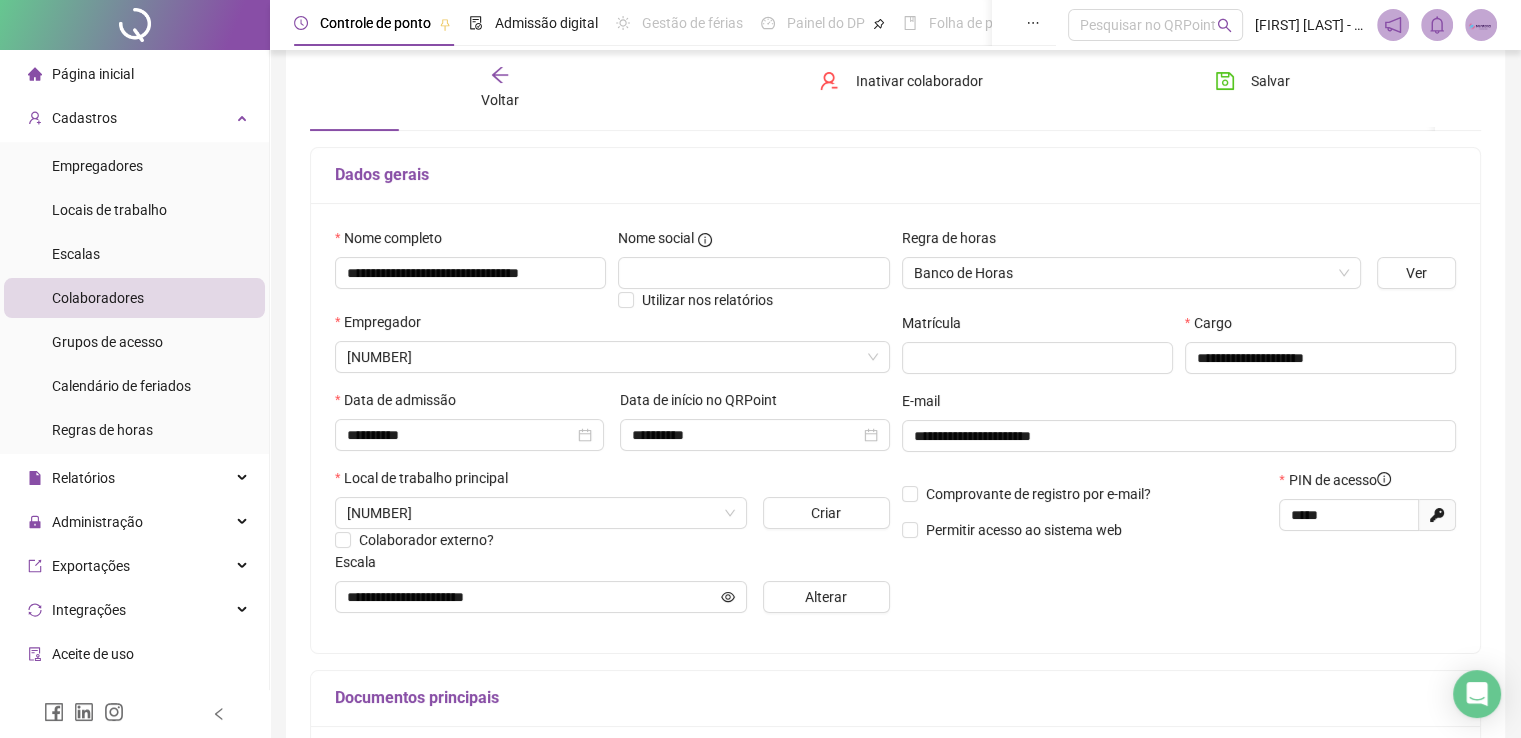 scroll, scrollTop: 200, scrollLeft: 0, axis: vertical 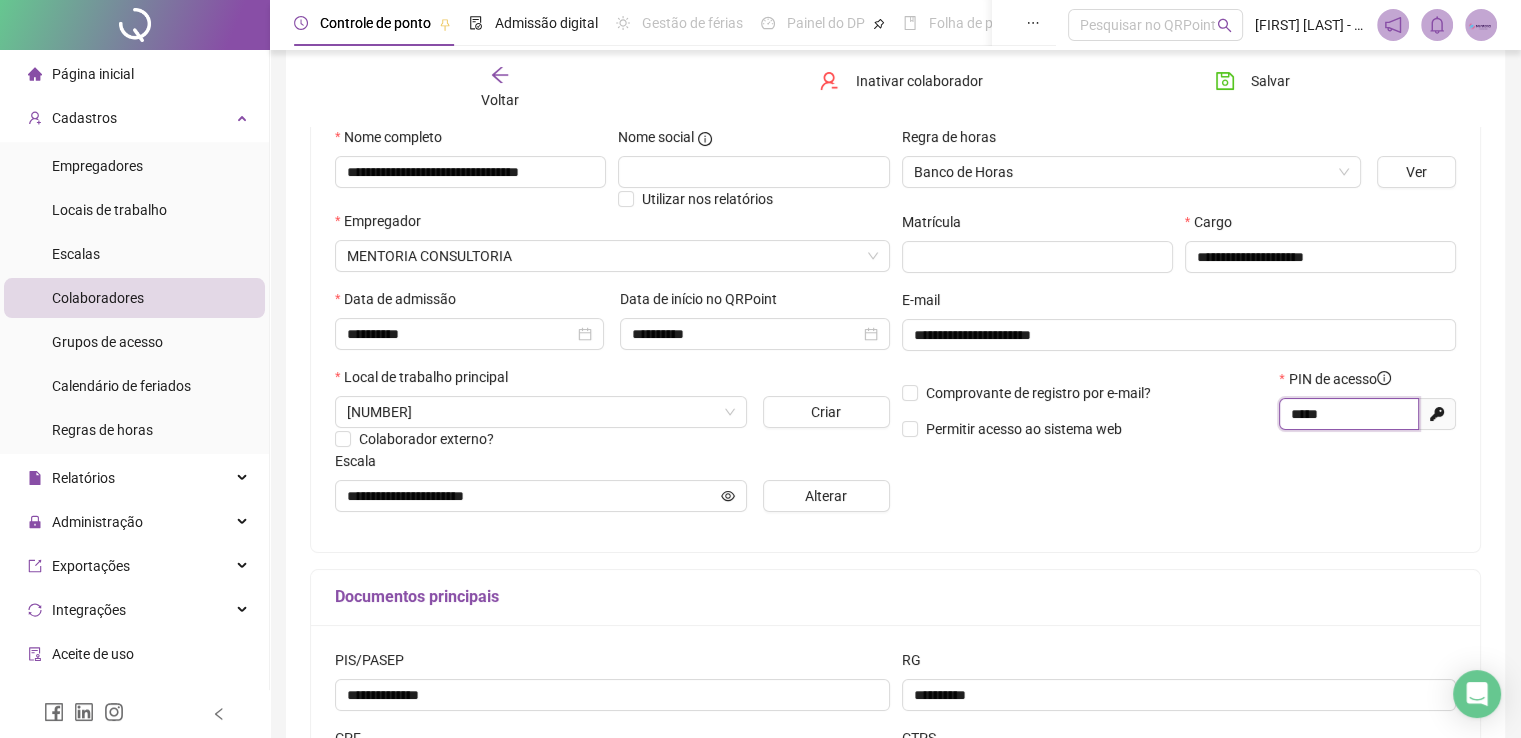 click on "*****" at bounding box center [1347, 414] 